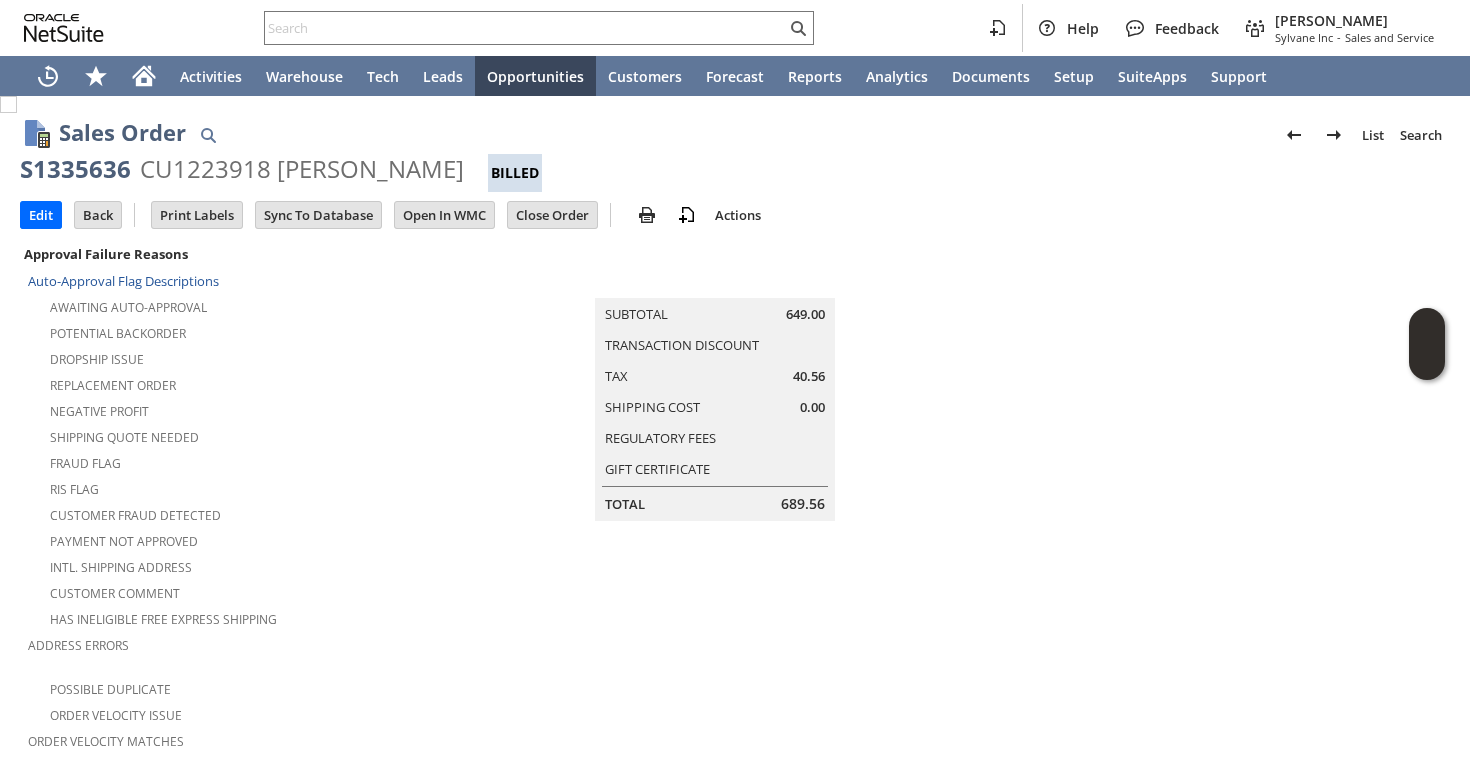 scroll, scrollTop: 0, scrollLeft: 0, axis: both 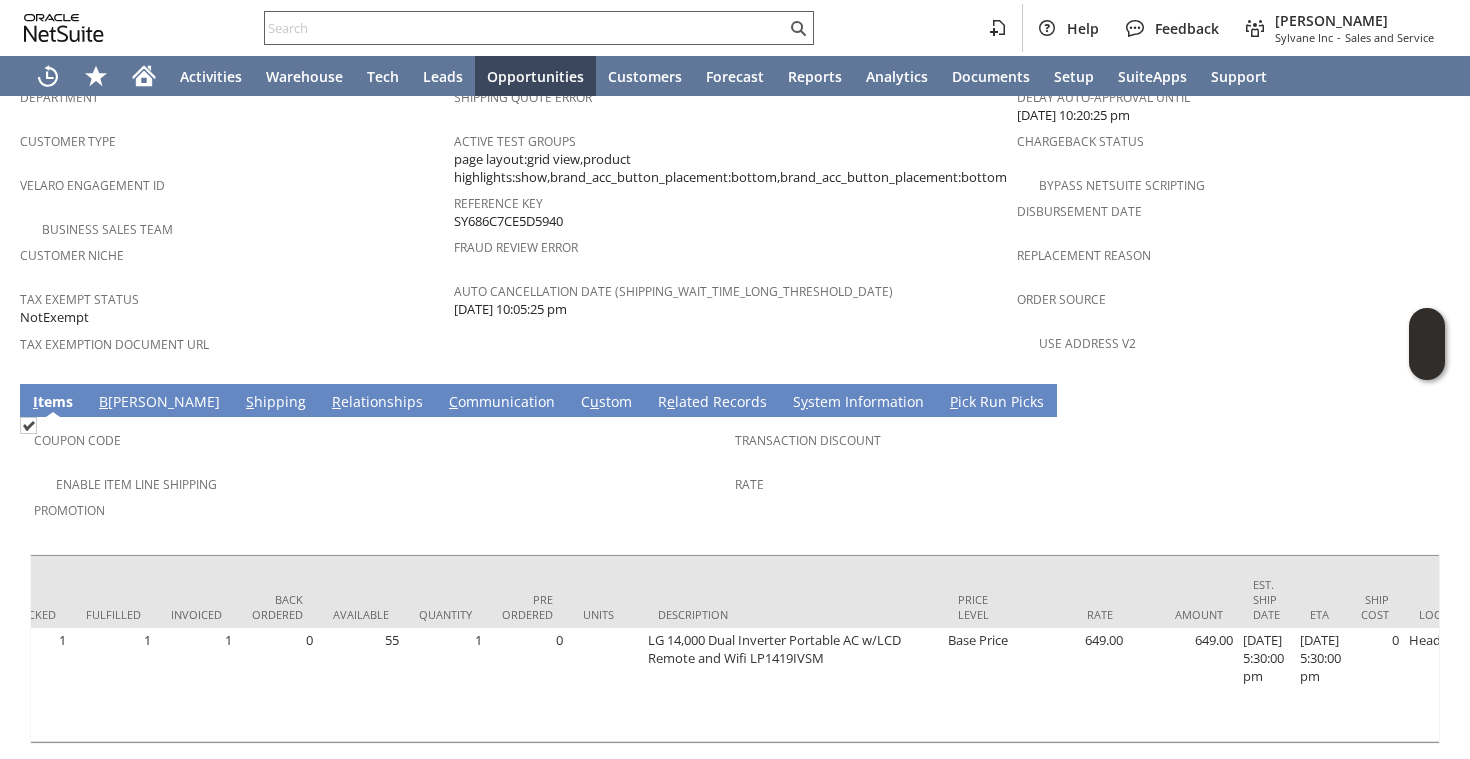 click at bounding box center [525, 28] 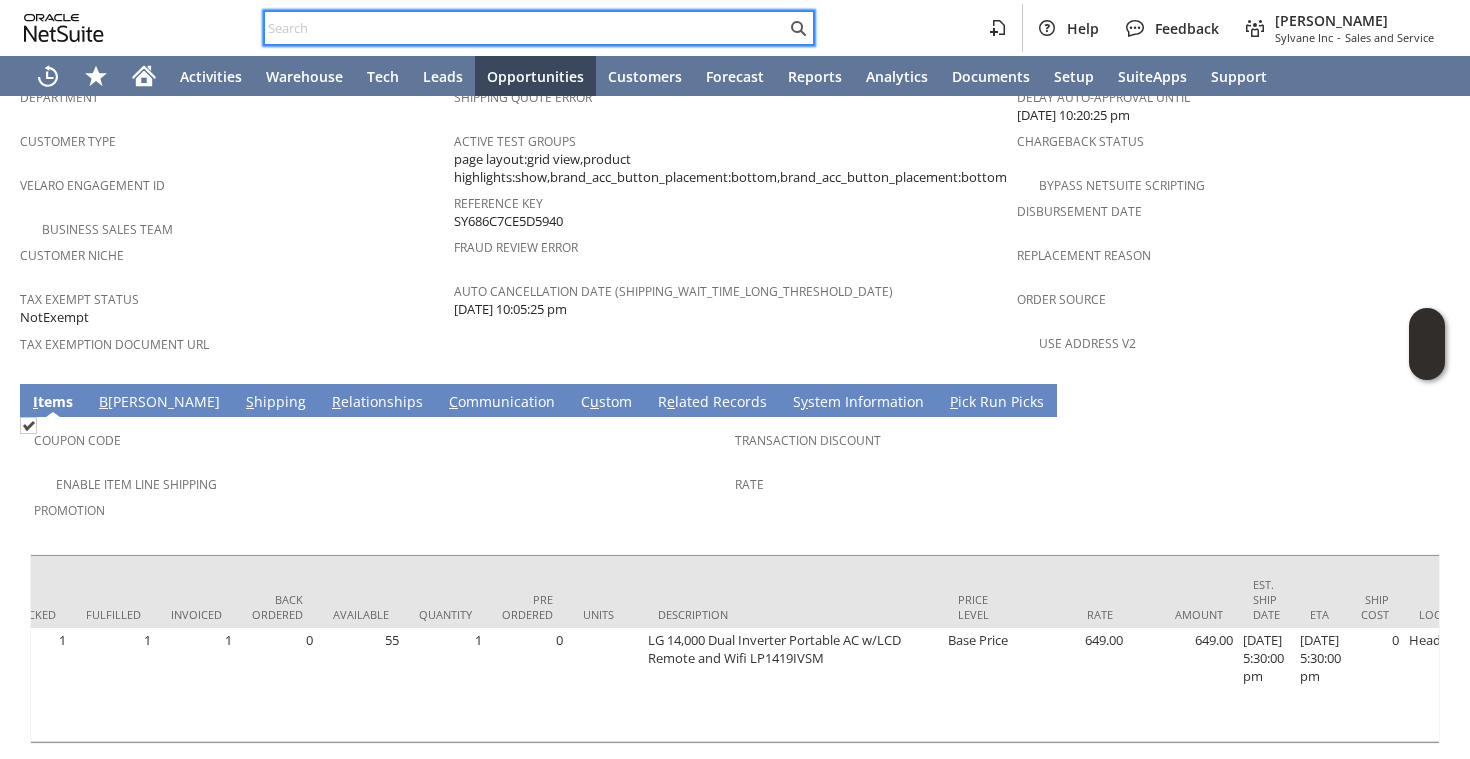 paste on "6155132299" 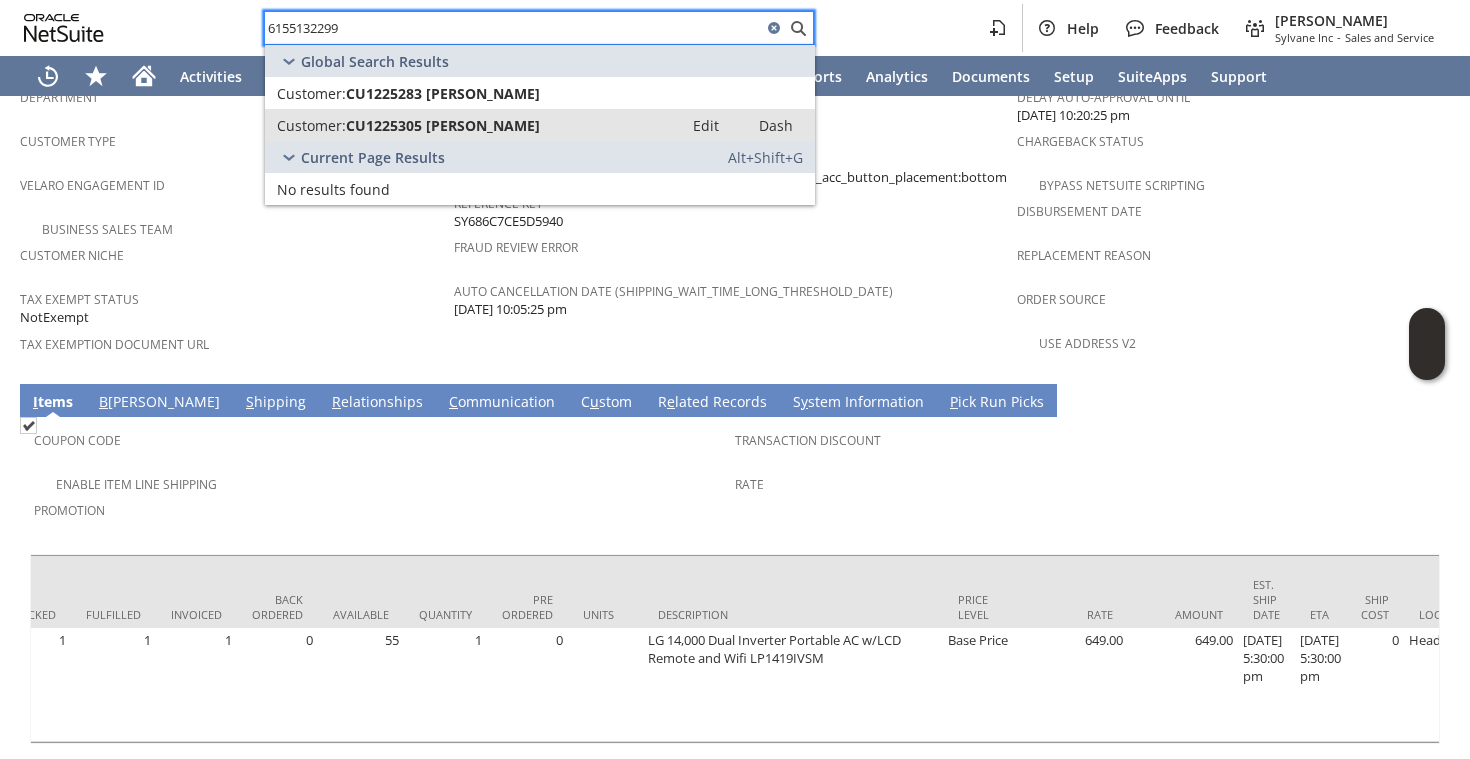 type on "6155132299" 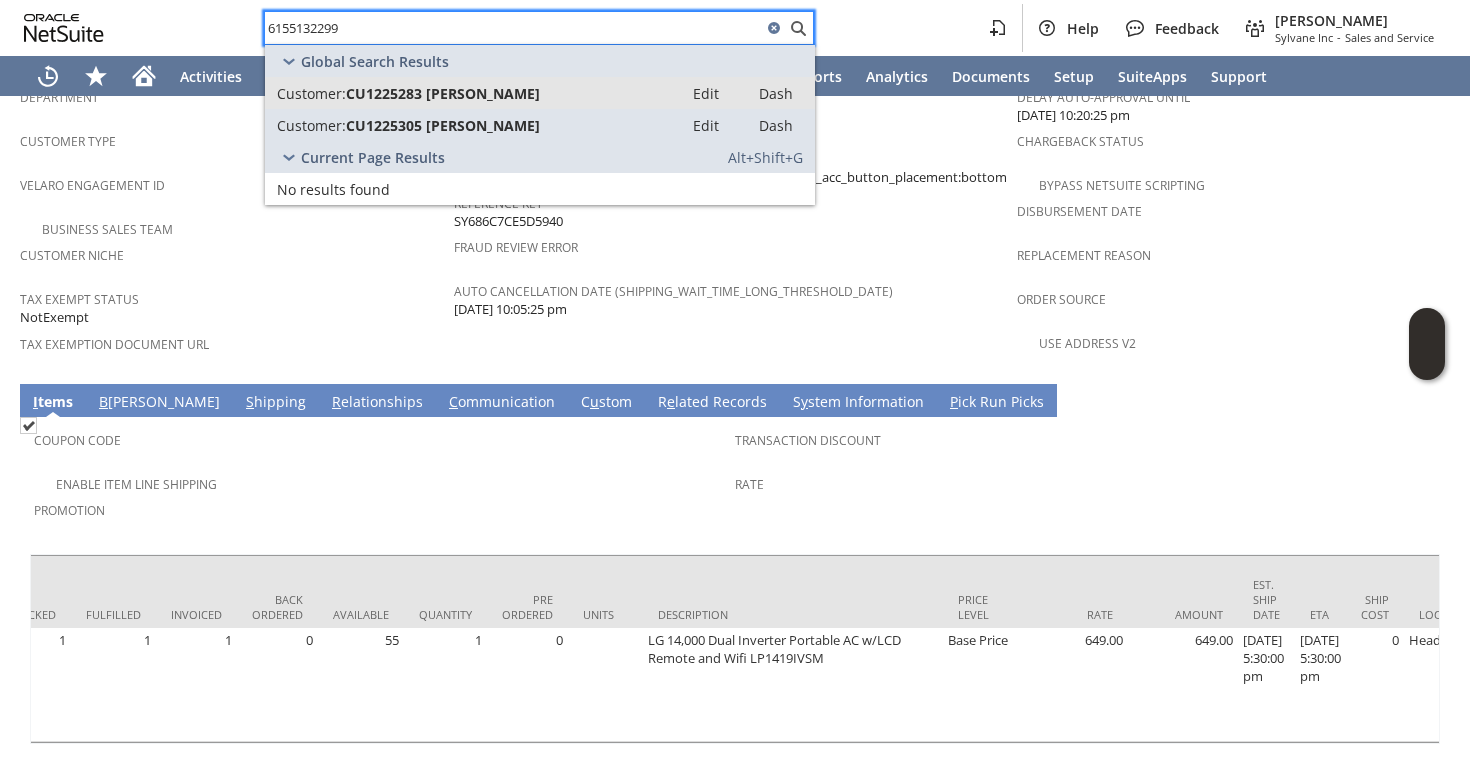 click on "CU1225283 Seth Neal" at bounding box center [443, 93] 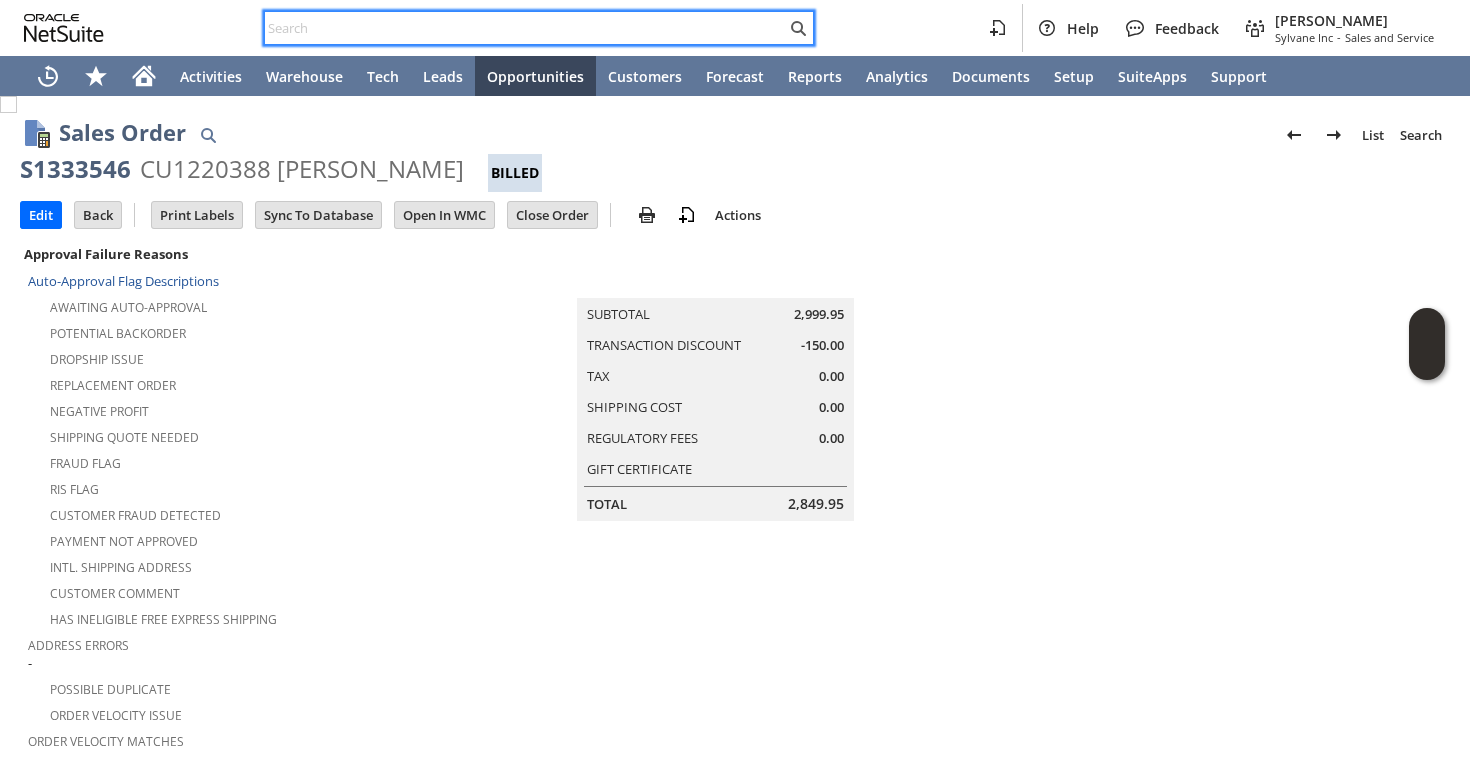 scroll, scrollTop: 0, scrollLeft: 0, axis: both 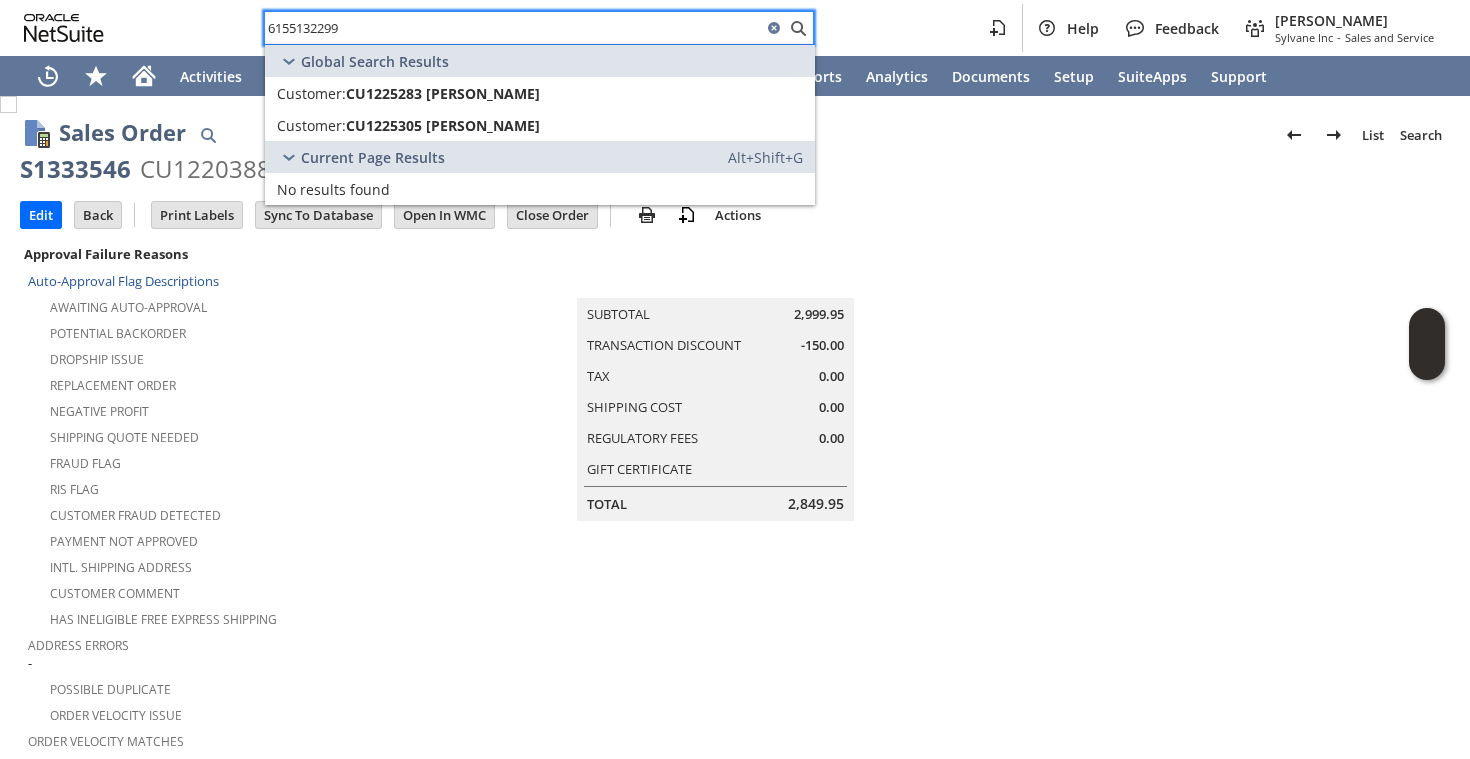 click on "6155132299" at bounding box center (513, 28) 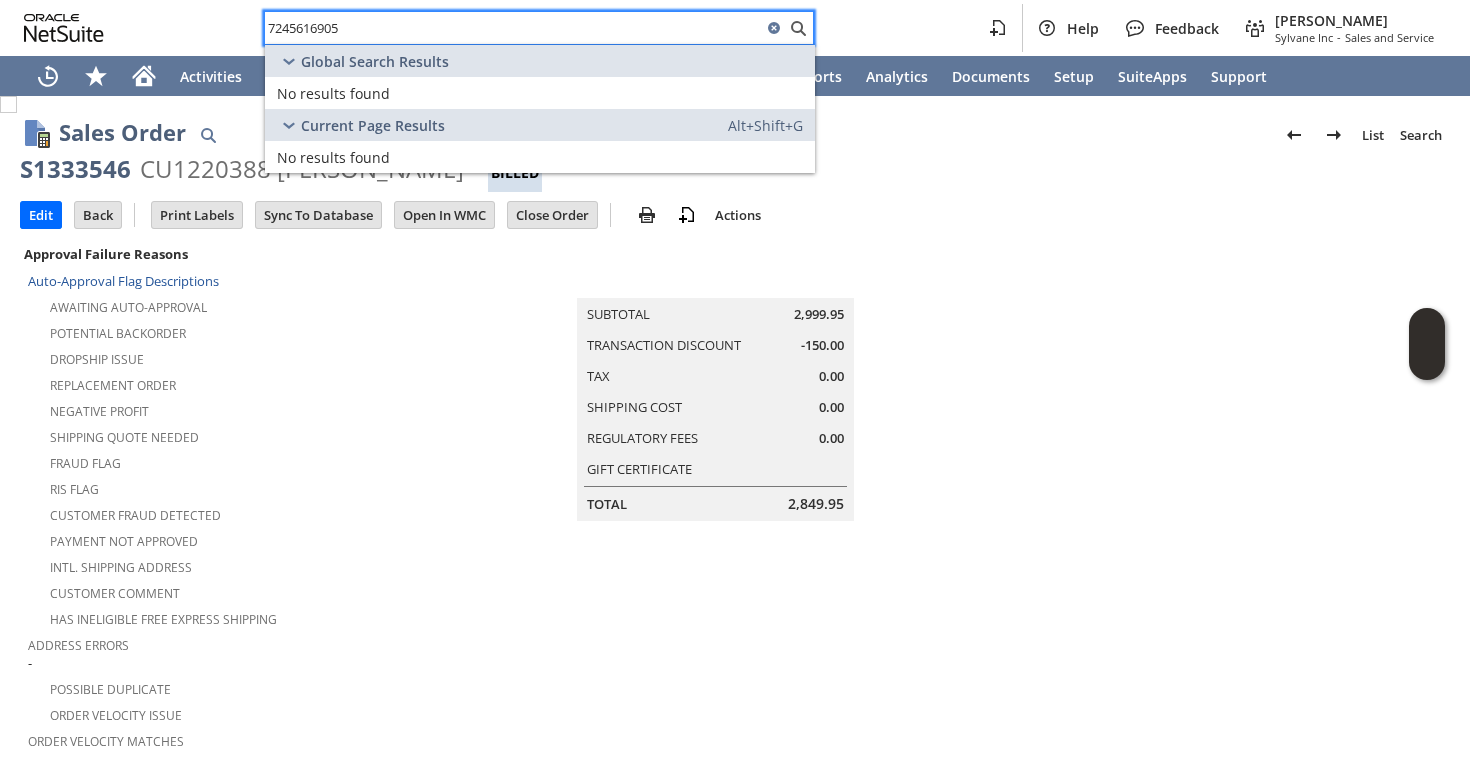 type on "7245616905" 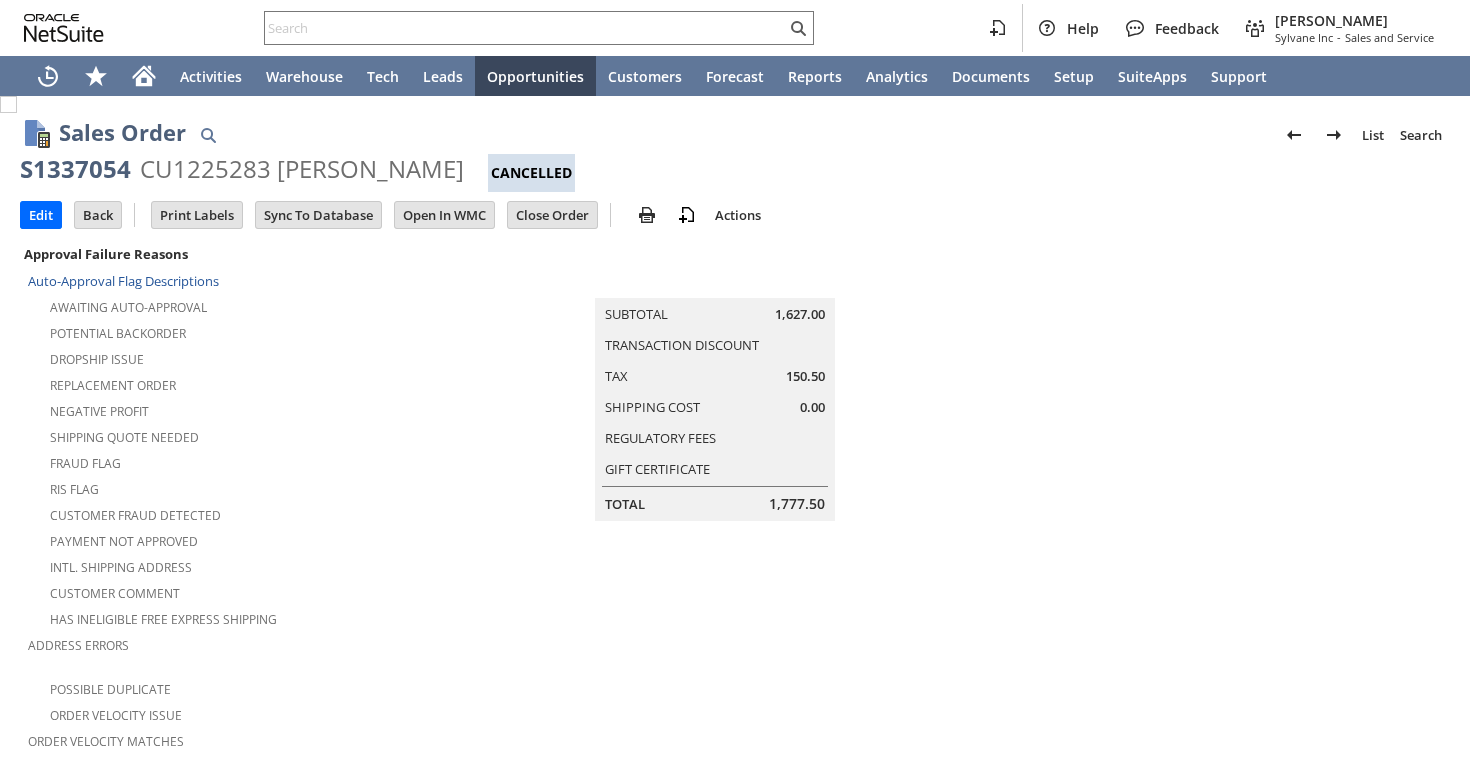 scroll, scrollTop: 0, scrollLeft: 0, axis: both 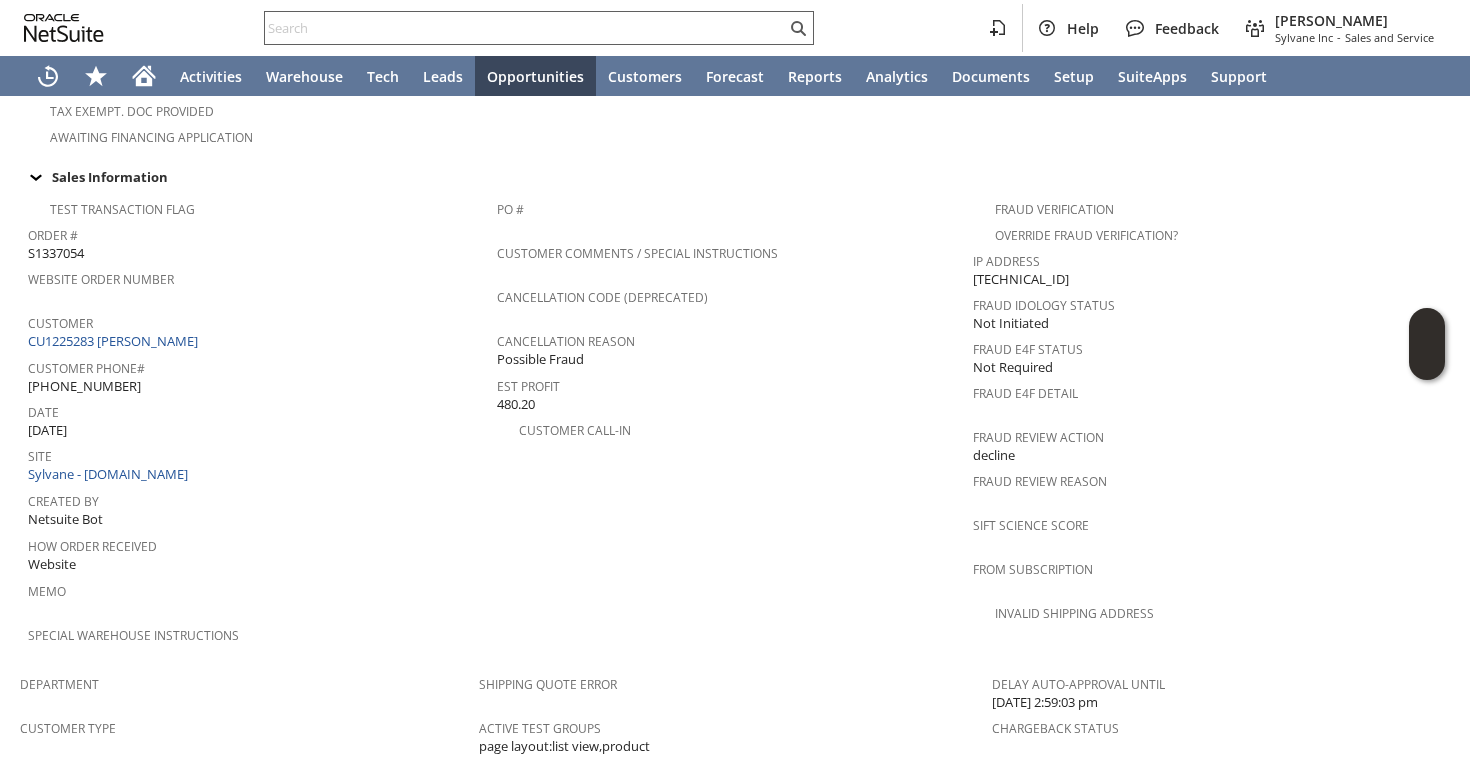click at bounding box center (525, 28) 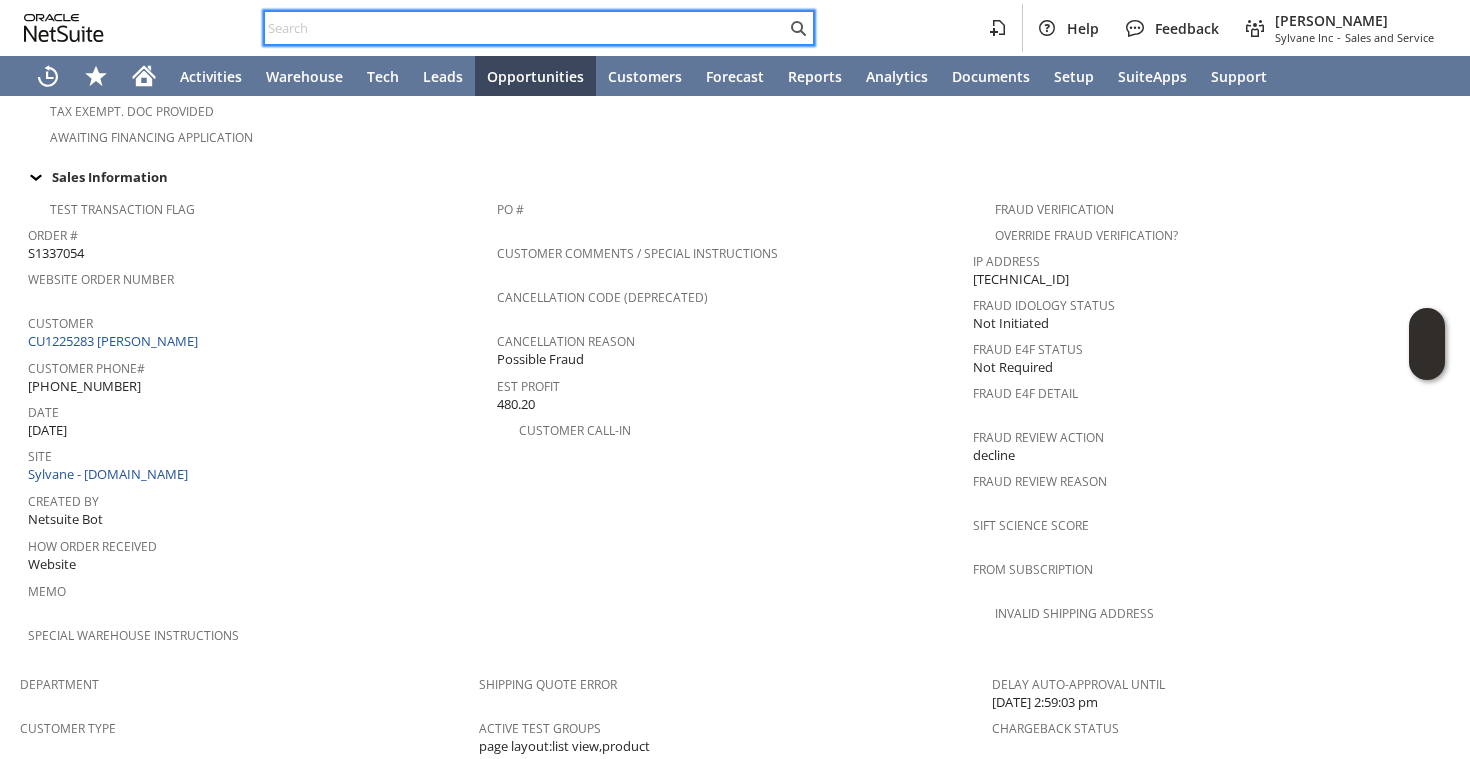paste on "7245616905" 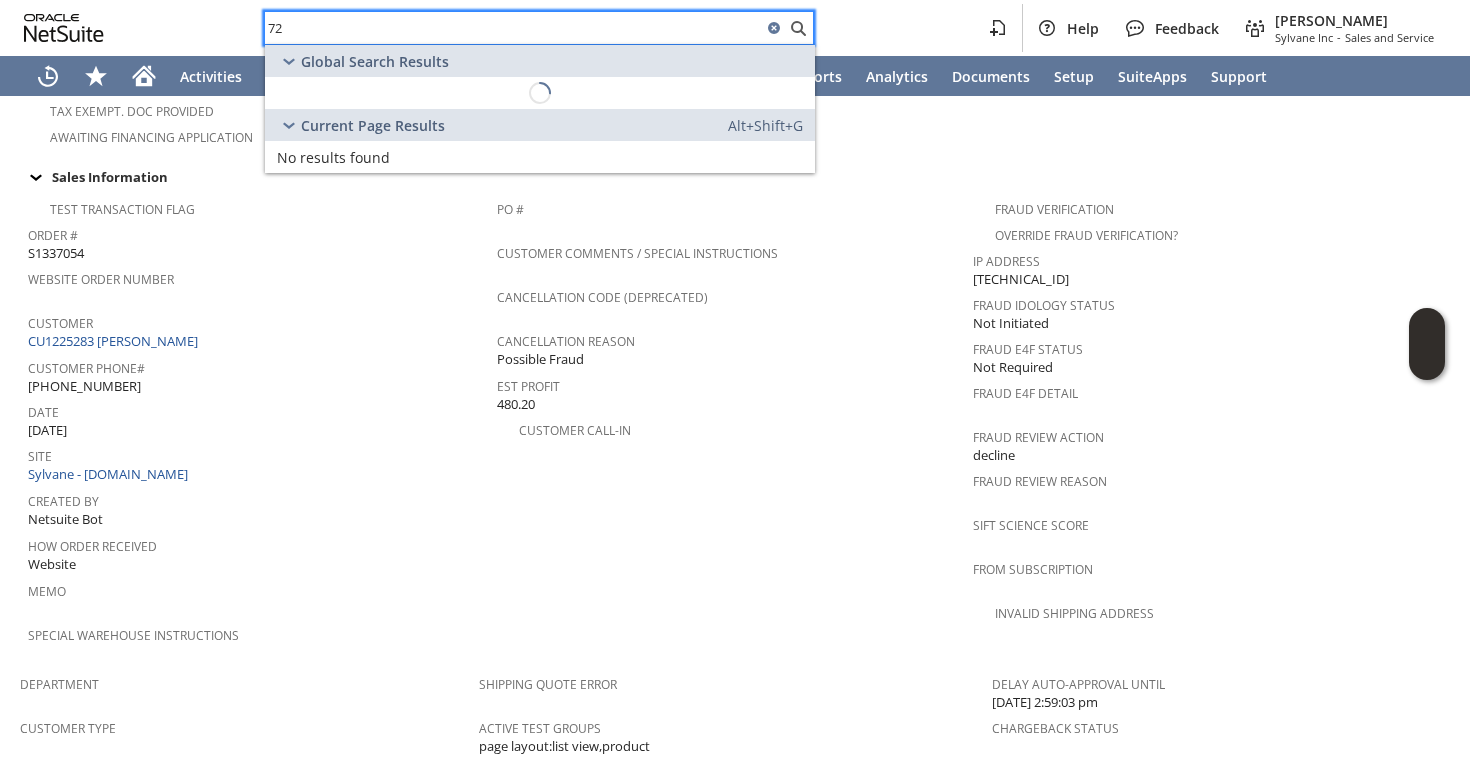 type on "7" 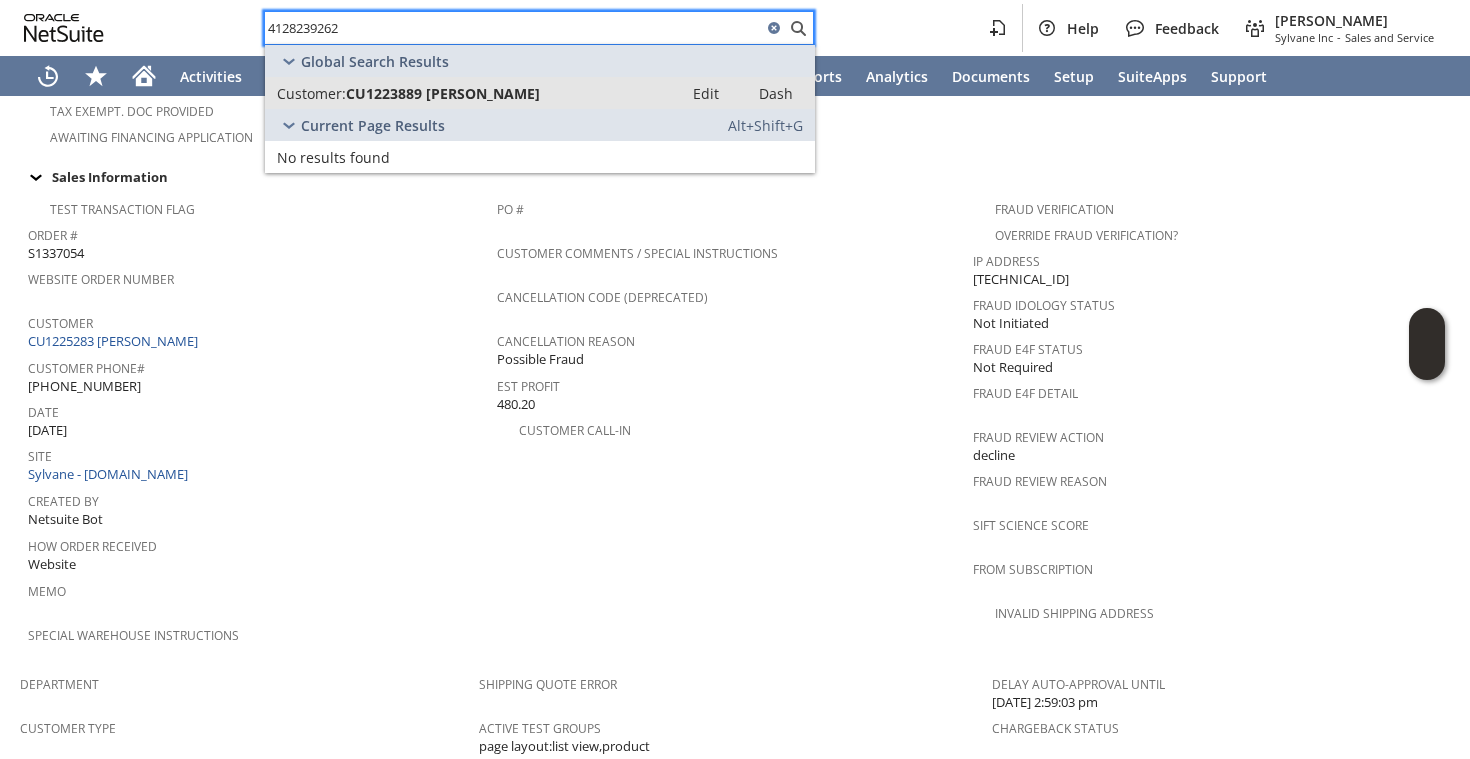 type on "4128239262" 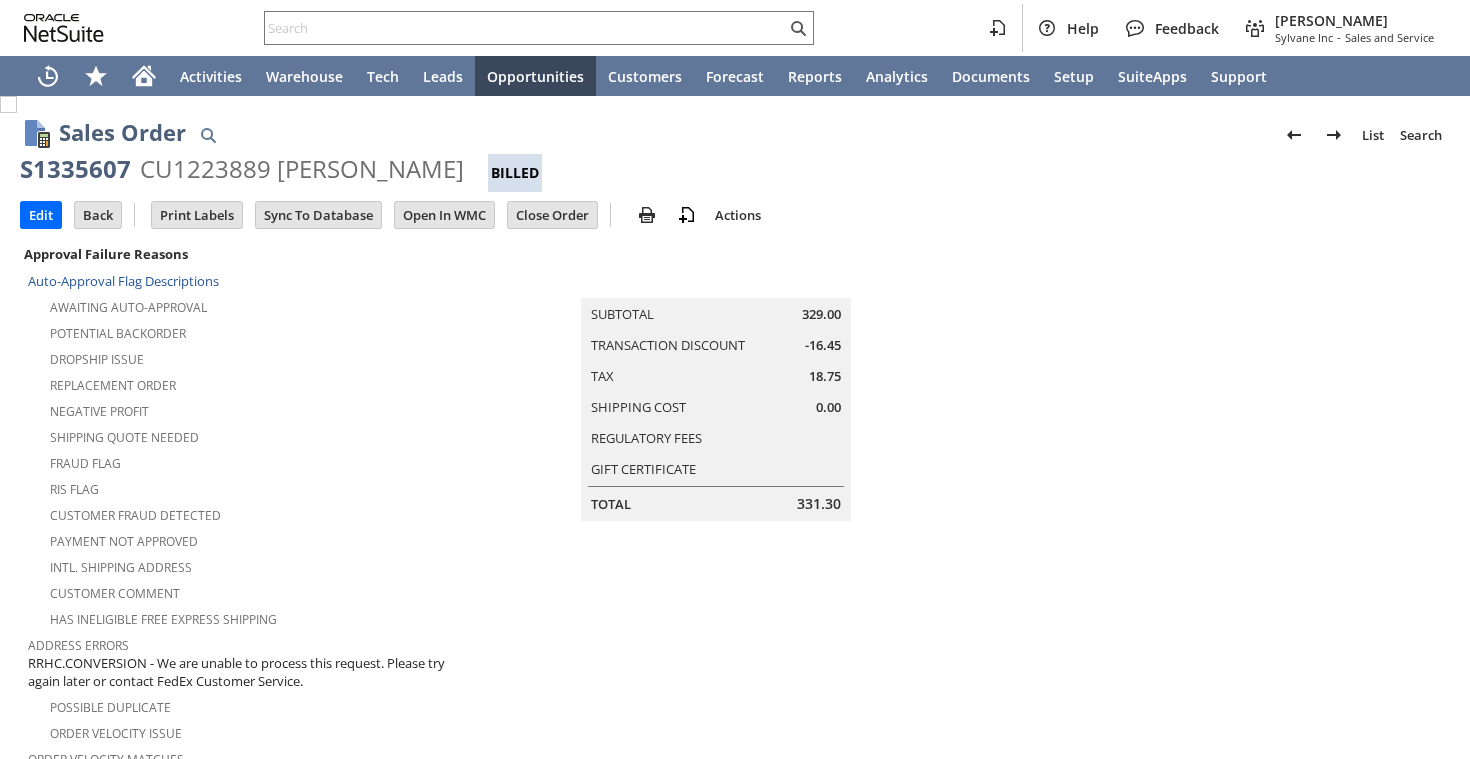 scroll, scrollTop: 0, scrollLeft: 0, axis: both 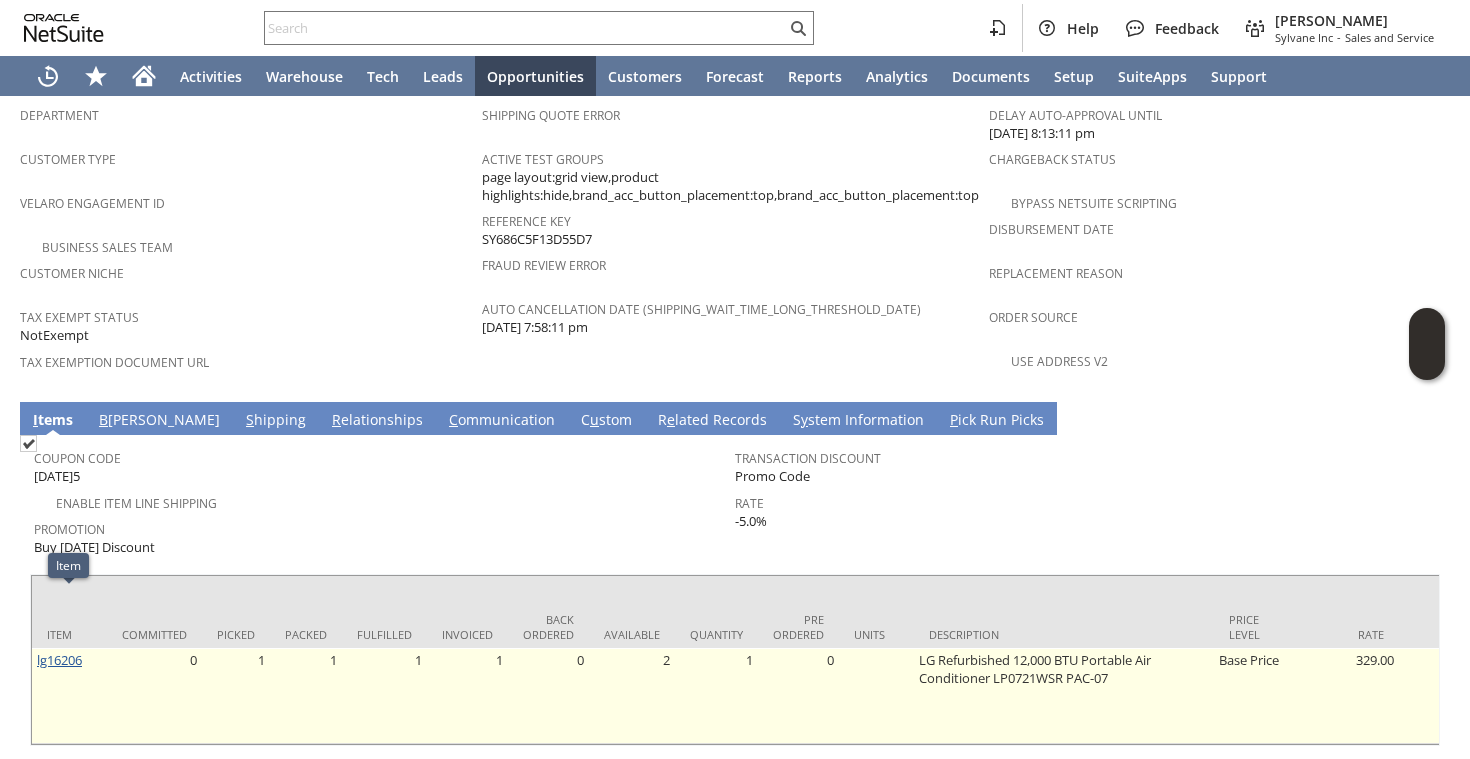 click on "lg16206" at bounding box center [59, 660] 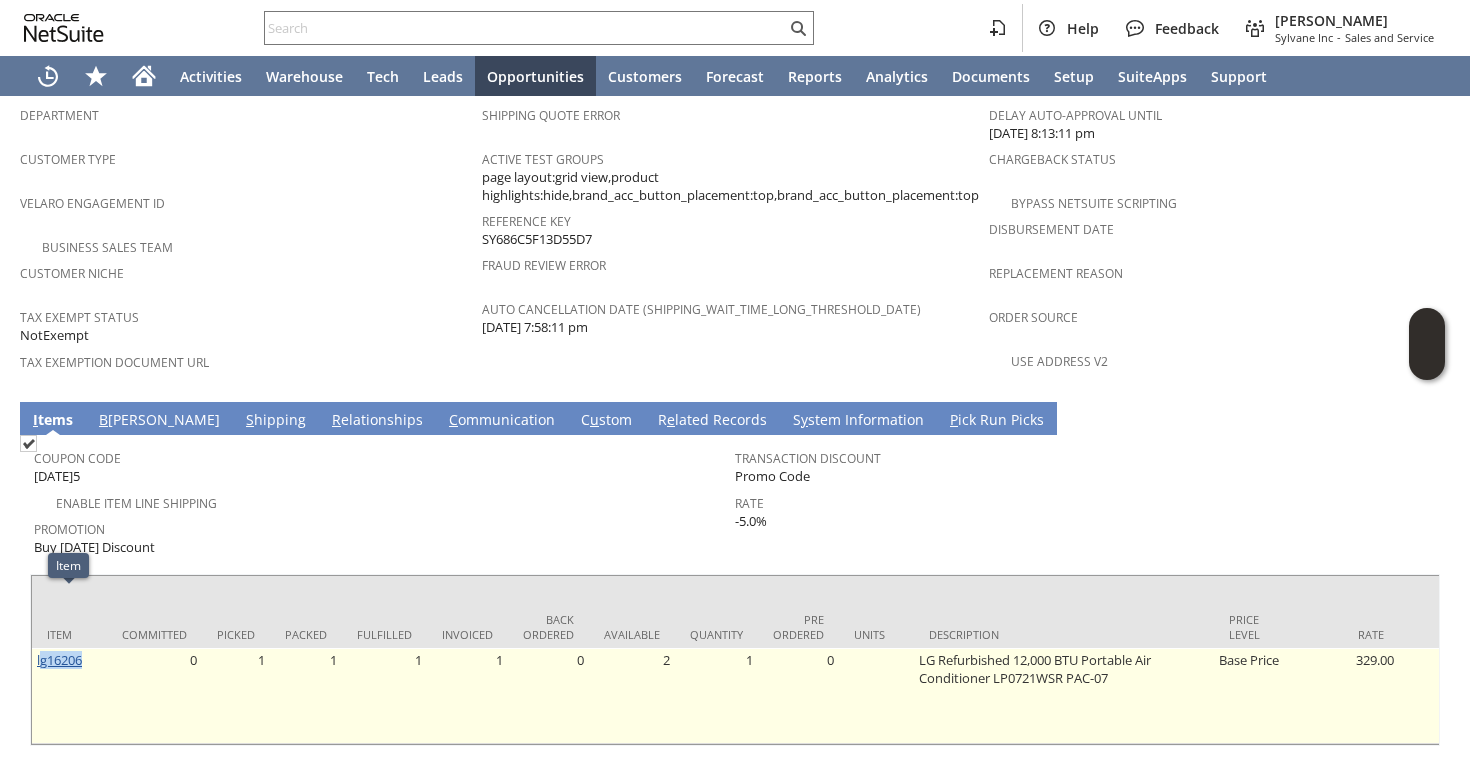 drag, startPoint x: 92, startPoint y: 607, endPoint x: 41, endPoint y: 601, distance: 51.351727 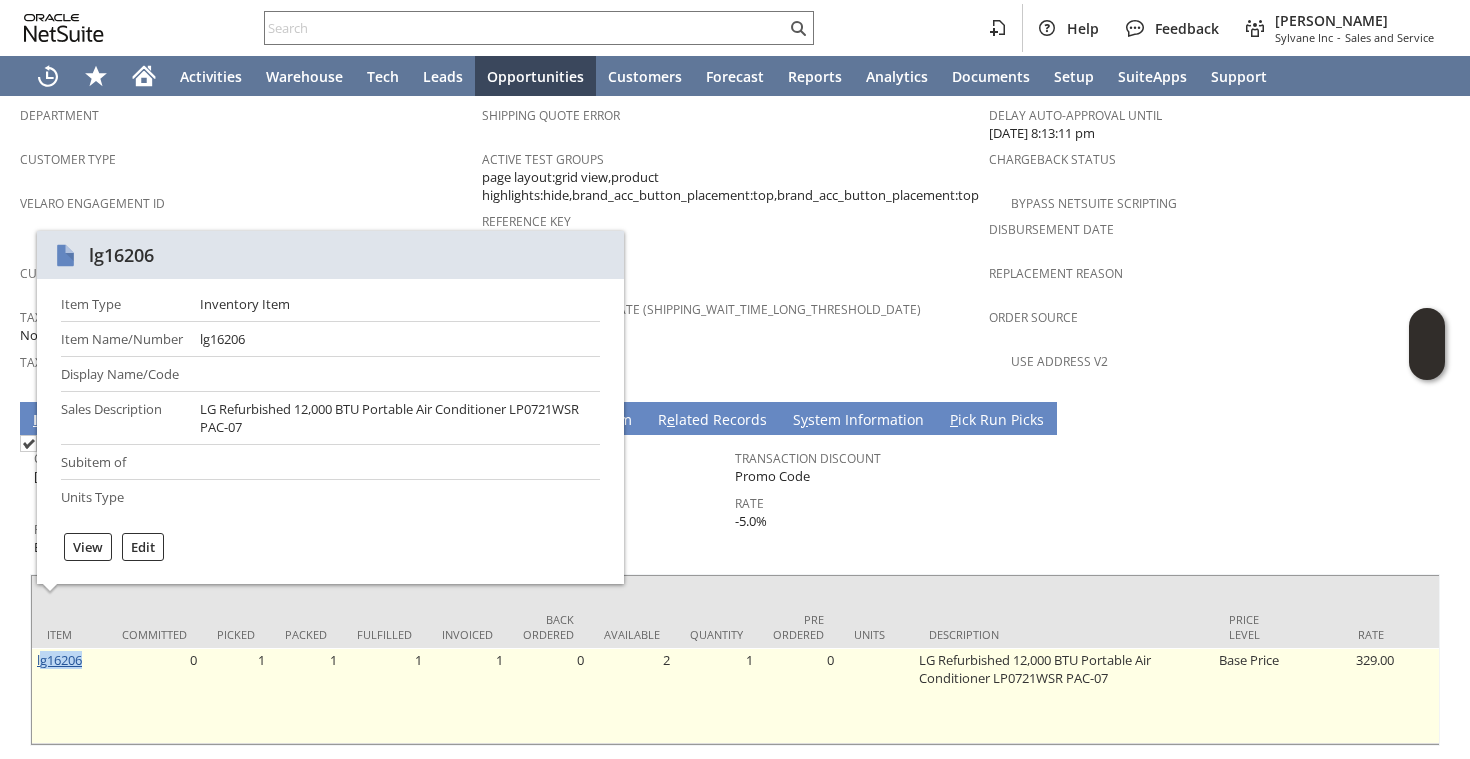 copy on "g16206" 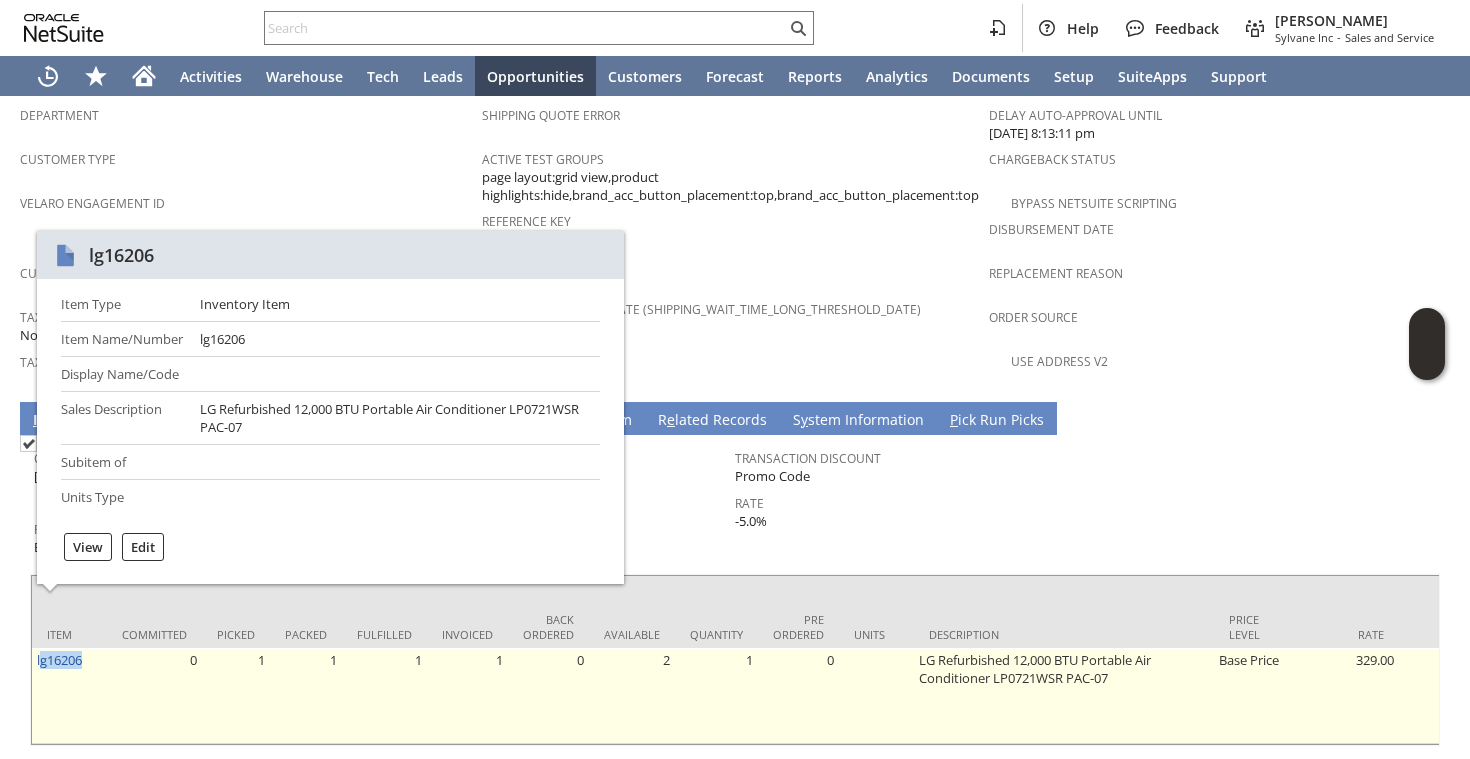 click on "0" at bounding box center (154, 696) 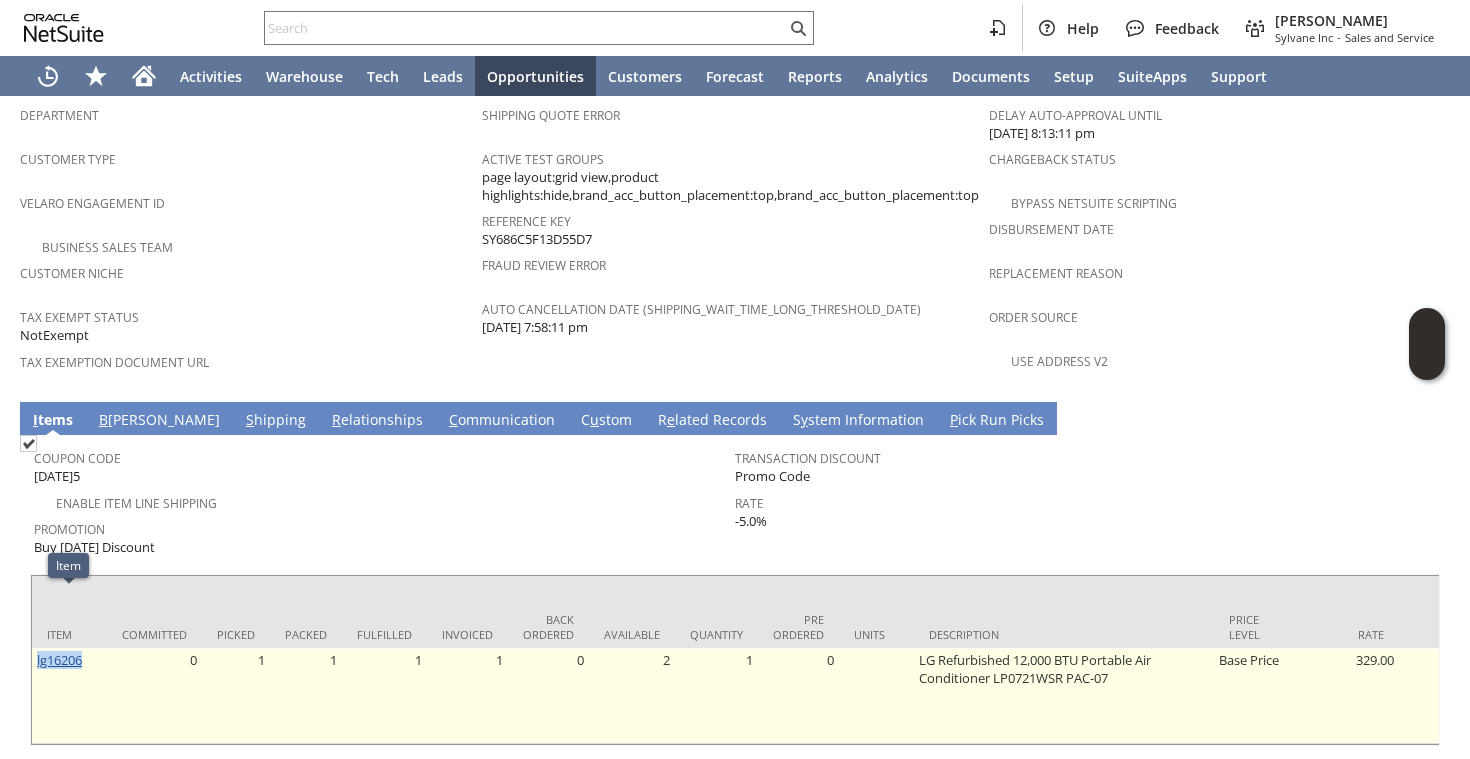 drag, startPoint x: 92, startPoint y: 606, endPoint x: 37, endPoint y: 605, distance: 55.00909 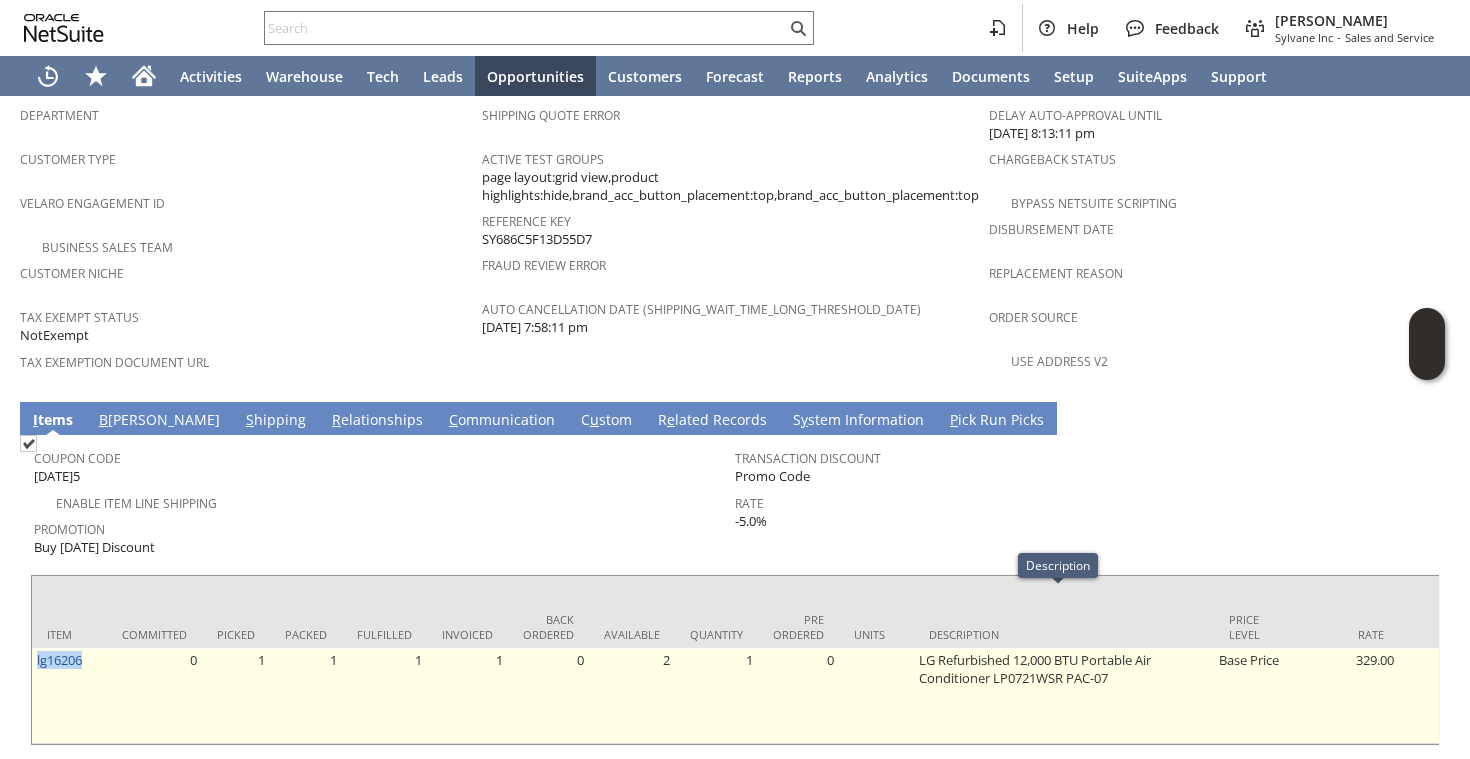 click on "LG Refurbished 12,000 BTU  Portable Air Conditioner LP0721WSR PAC-07" at bounding box center (1064, 696) 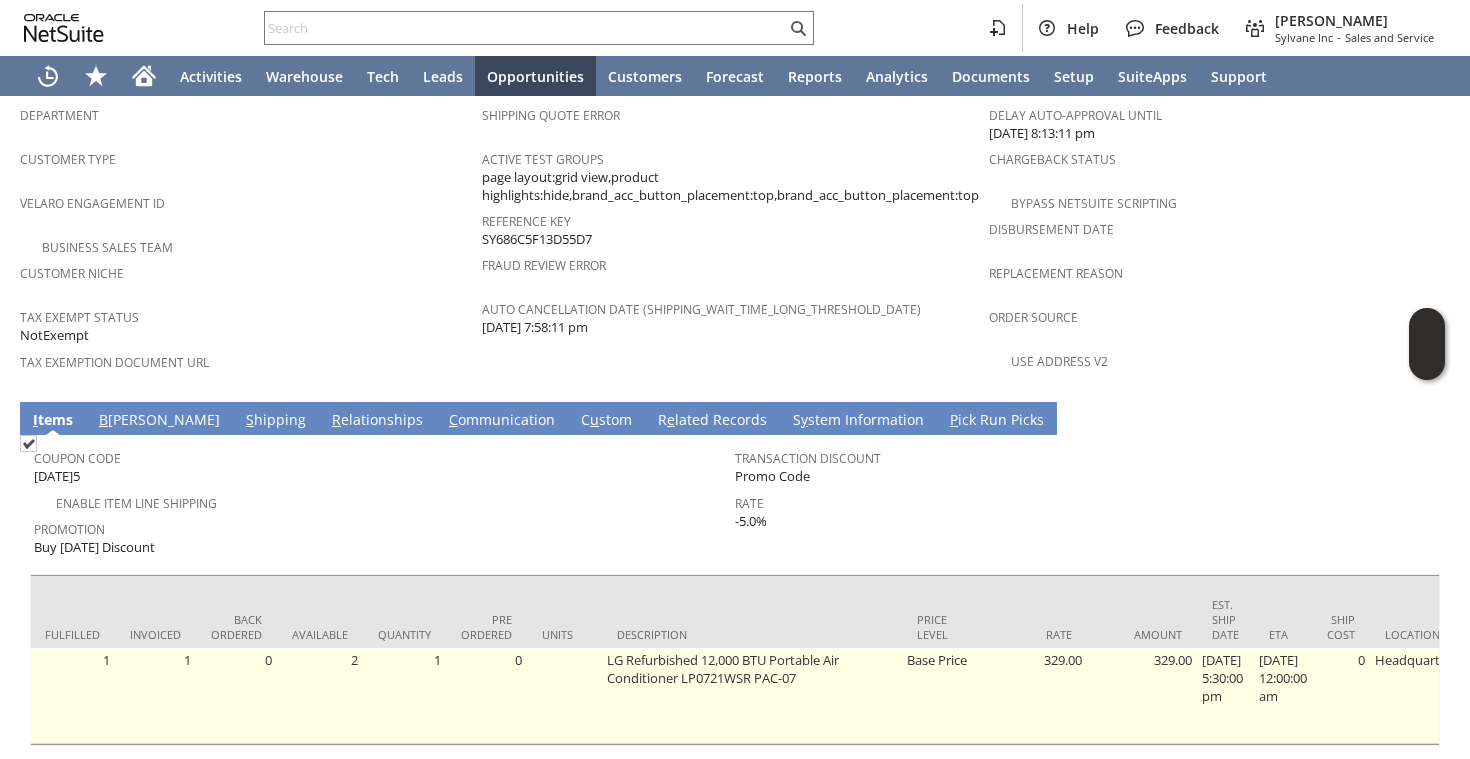 scroll, scrollTop: 0, scrollLeft: 361, axis: horizontal 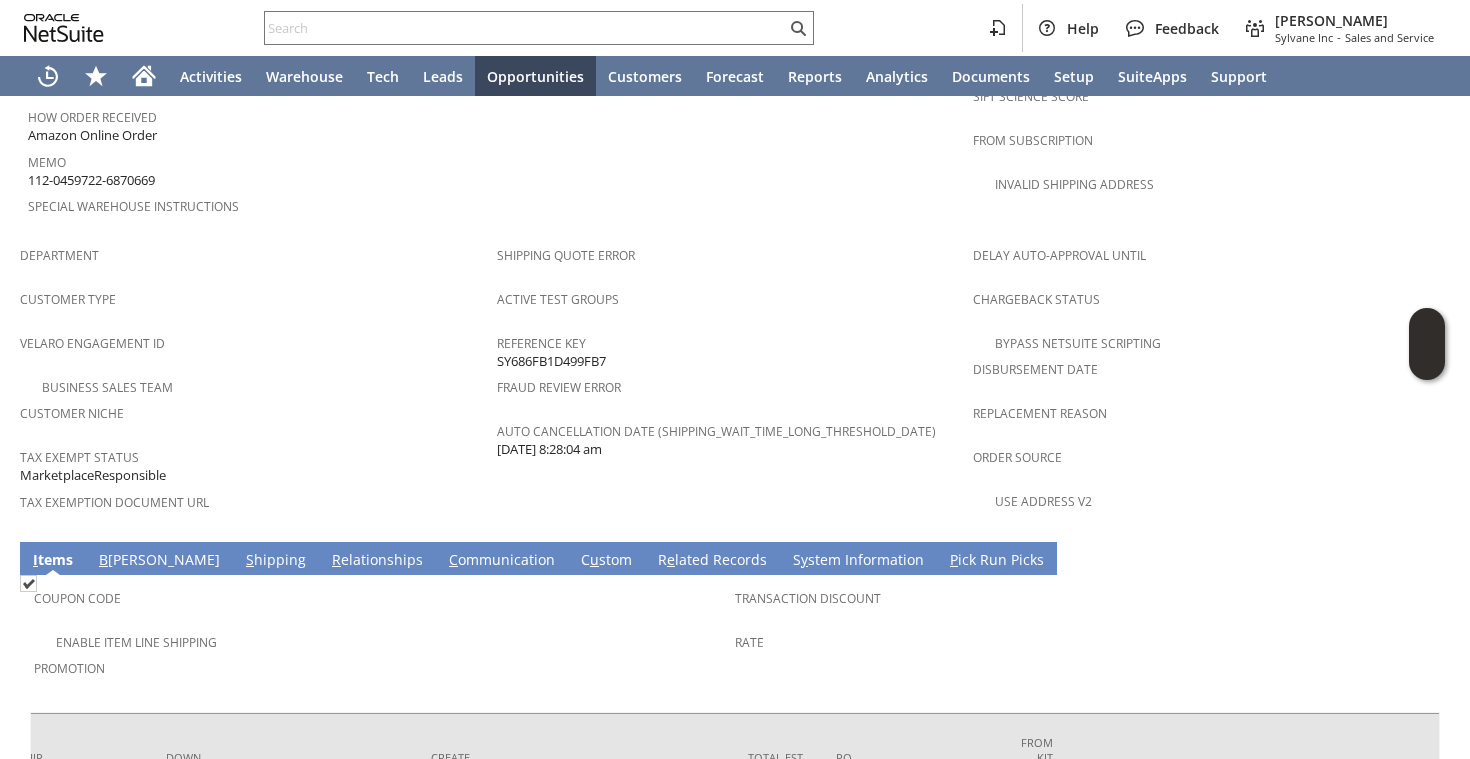 click on "S hipping" at bounding box center [276, 561] 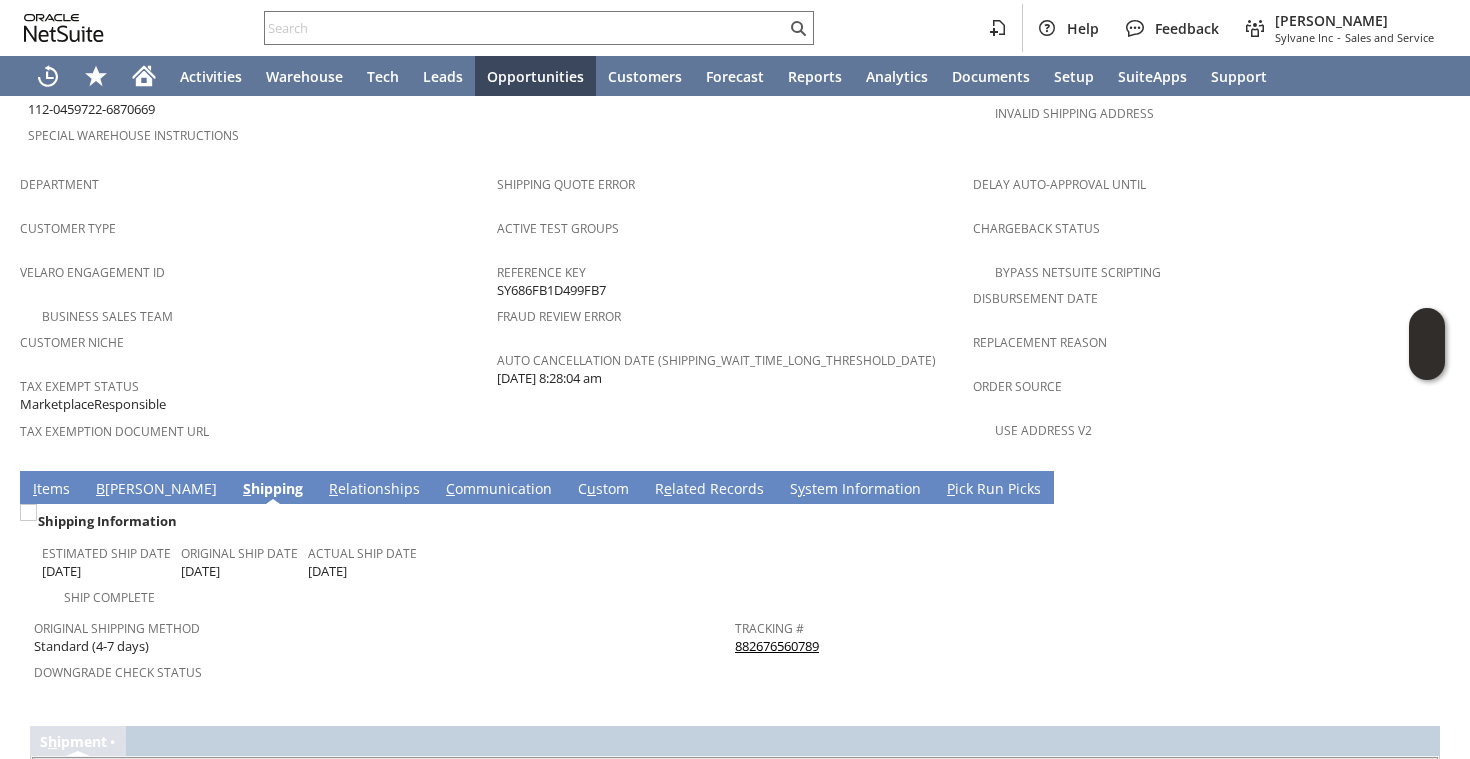 scroll, scrollTop: 1299, scrollLeft: 0, axis: vertical 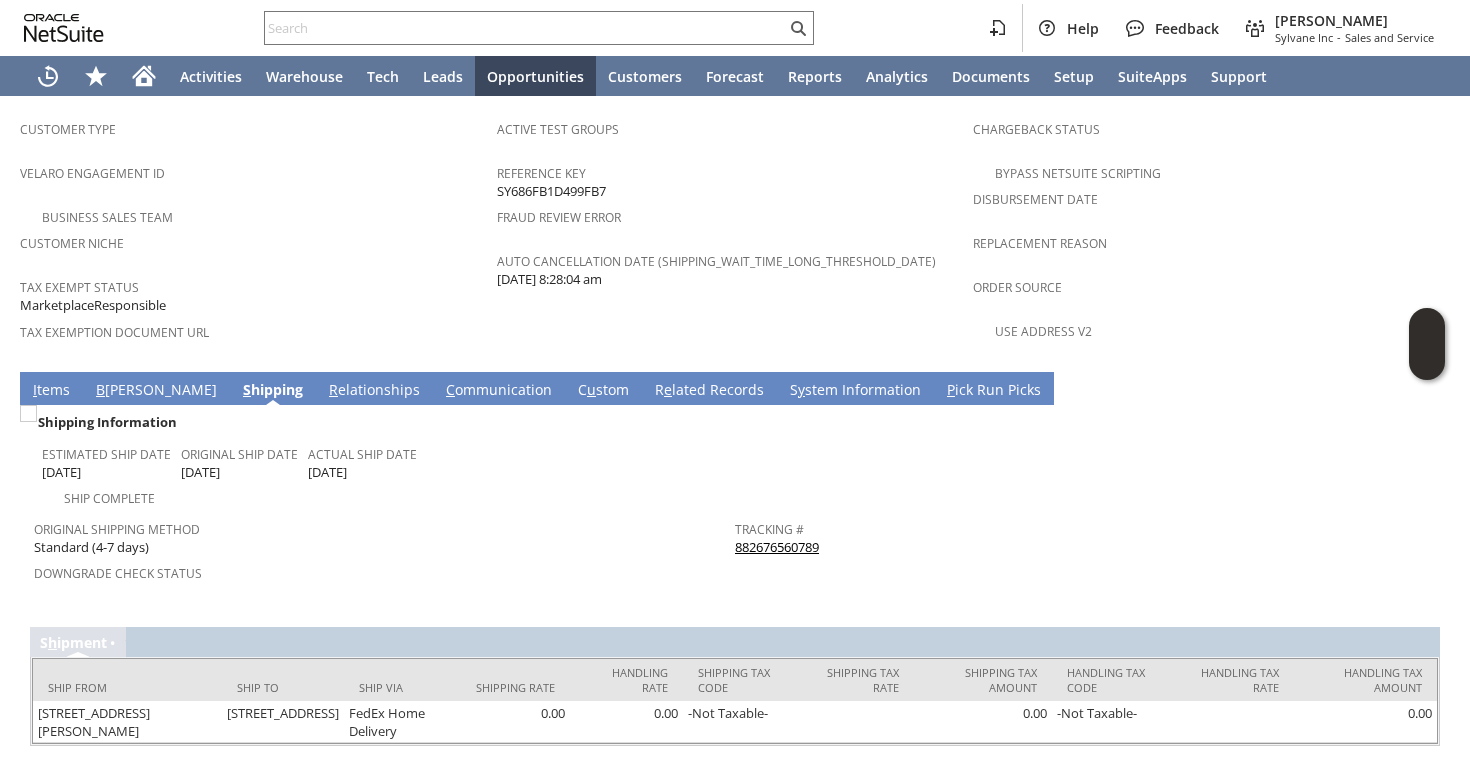 click on "882676560789" at bounding box center [777, 547] 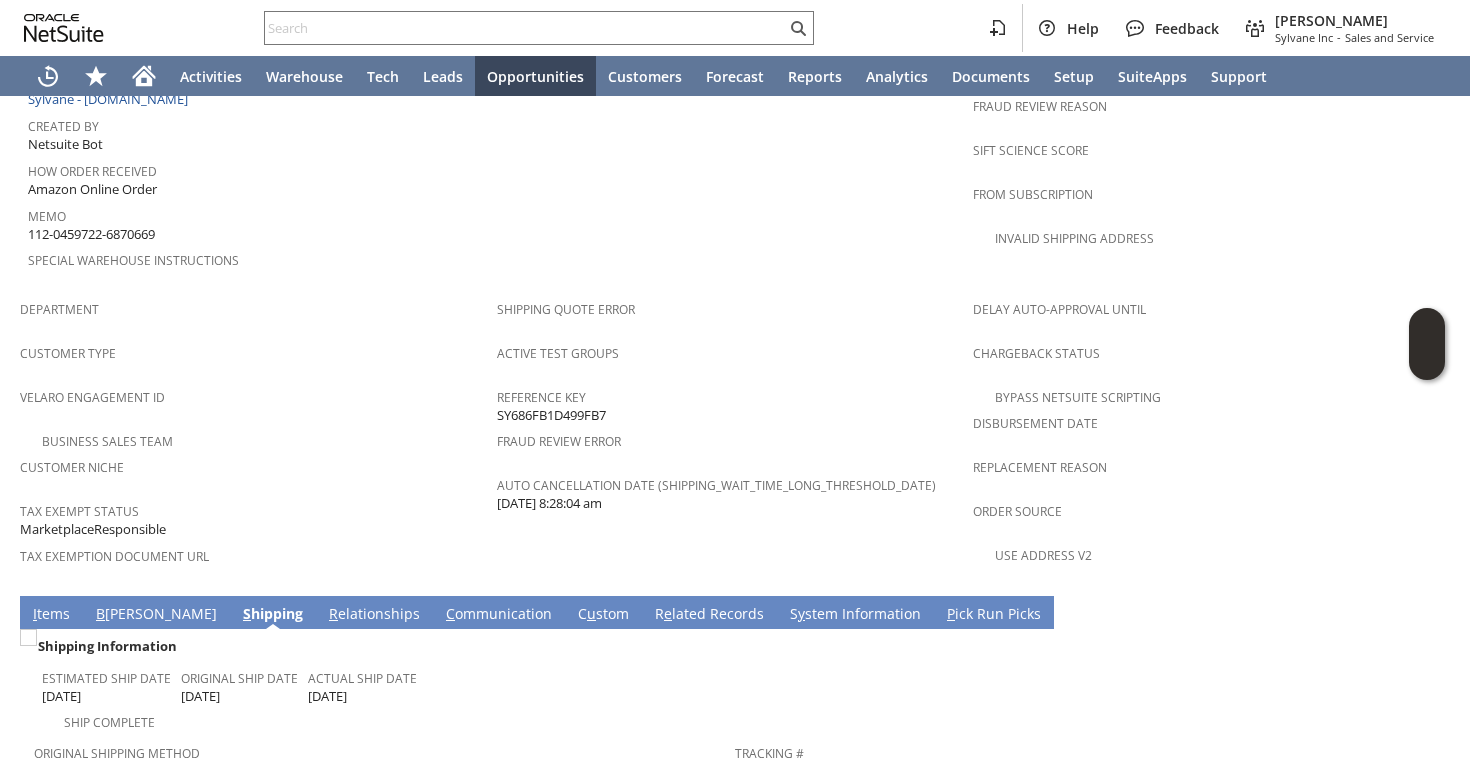 scroll, scrollTop: 972, scrollLeft: 0, axis: vertical 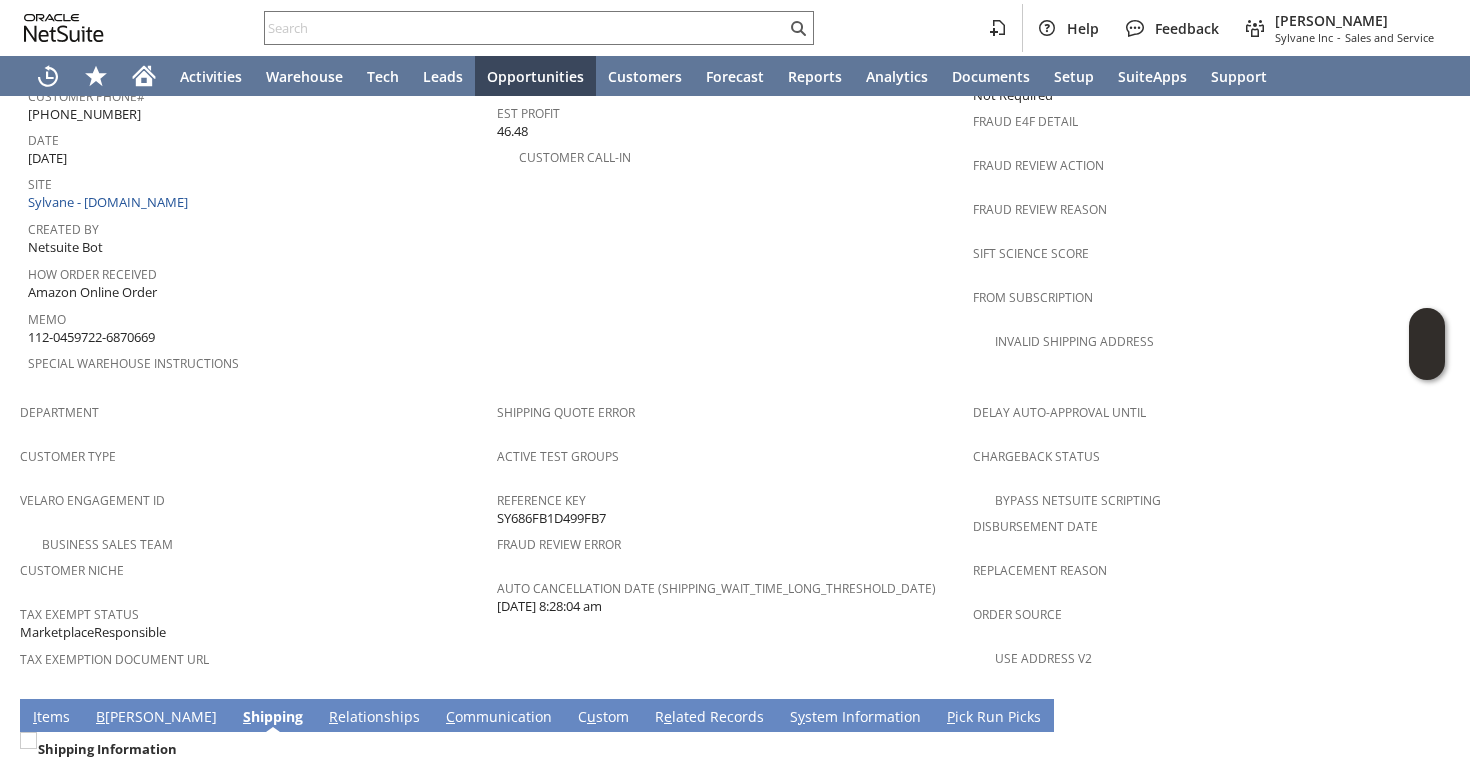 click on "I" at bounding box center [35, 716] 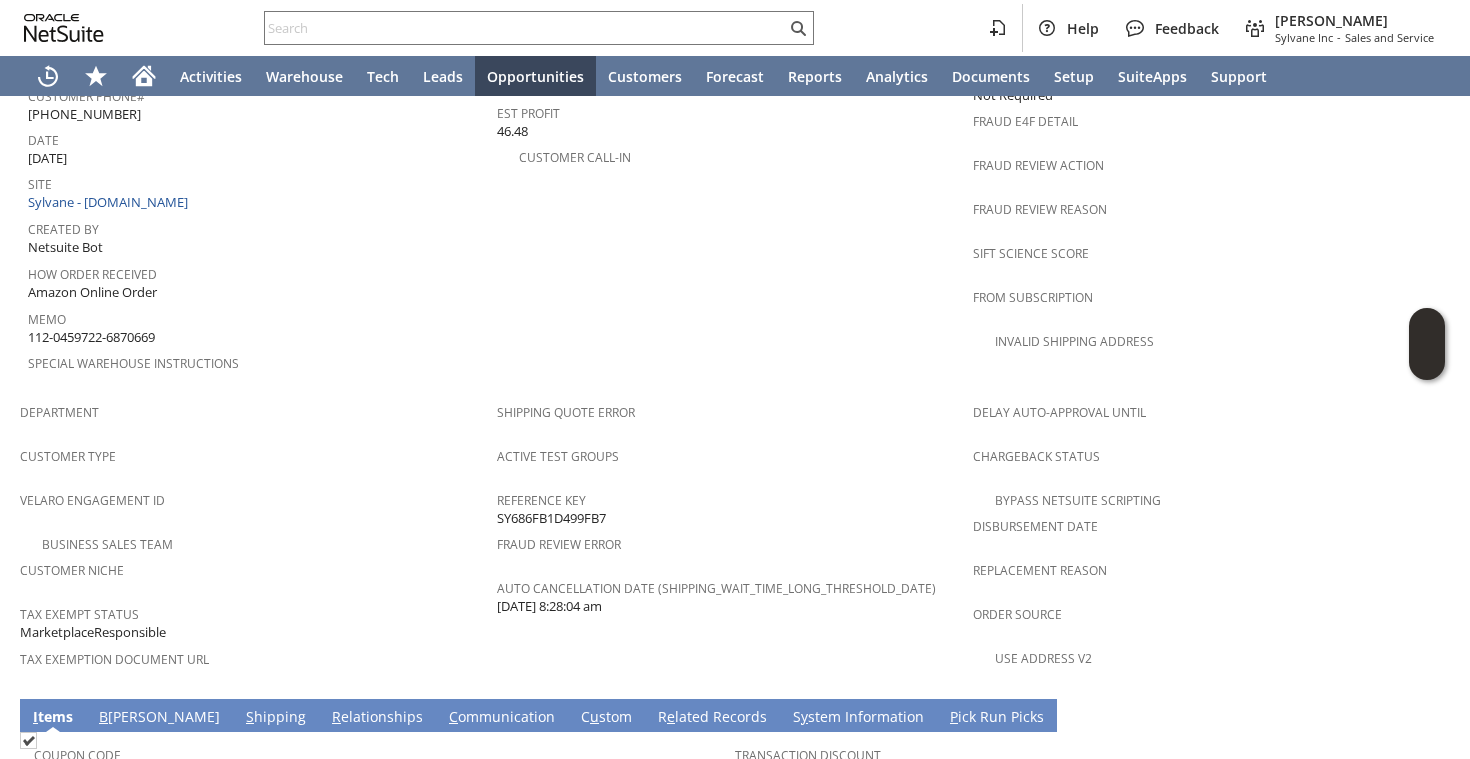 click on "Business Sales Team" at bounding box center (258, 542) 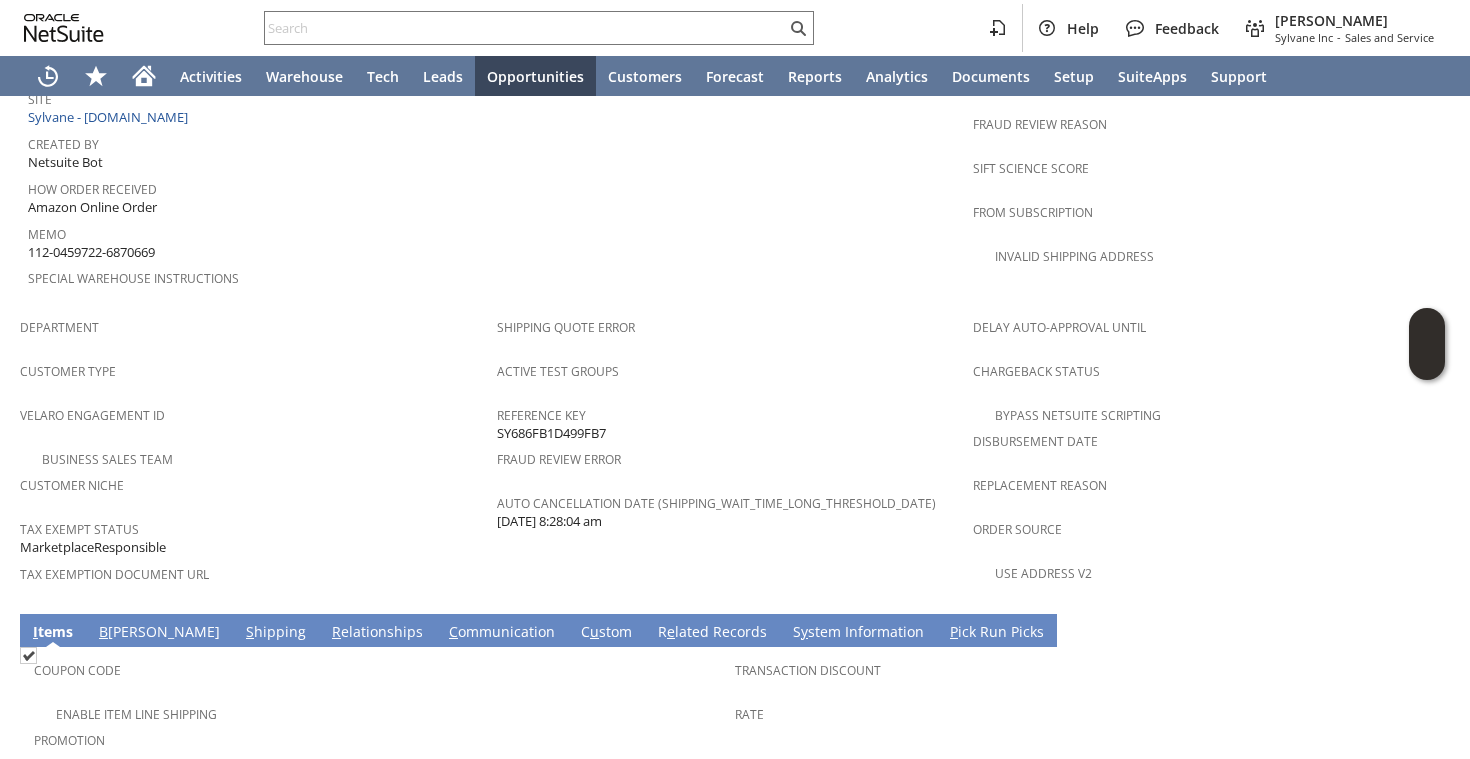 scroll, scrollTop: 1168, scrollLeft: 0, axis: vertical 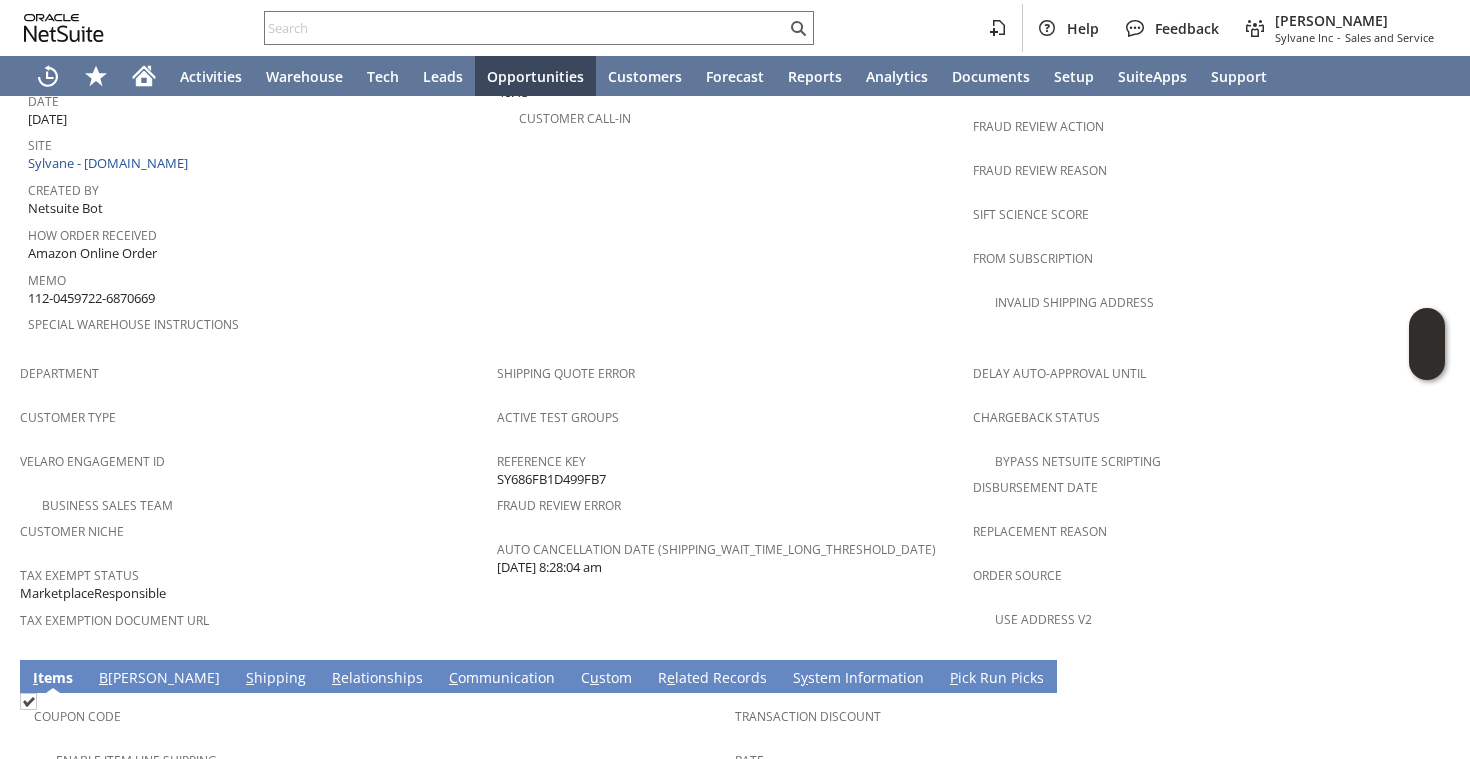 click on "C ommunication" at bounding box center (502, 679) 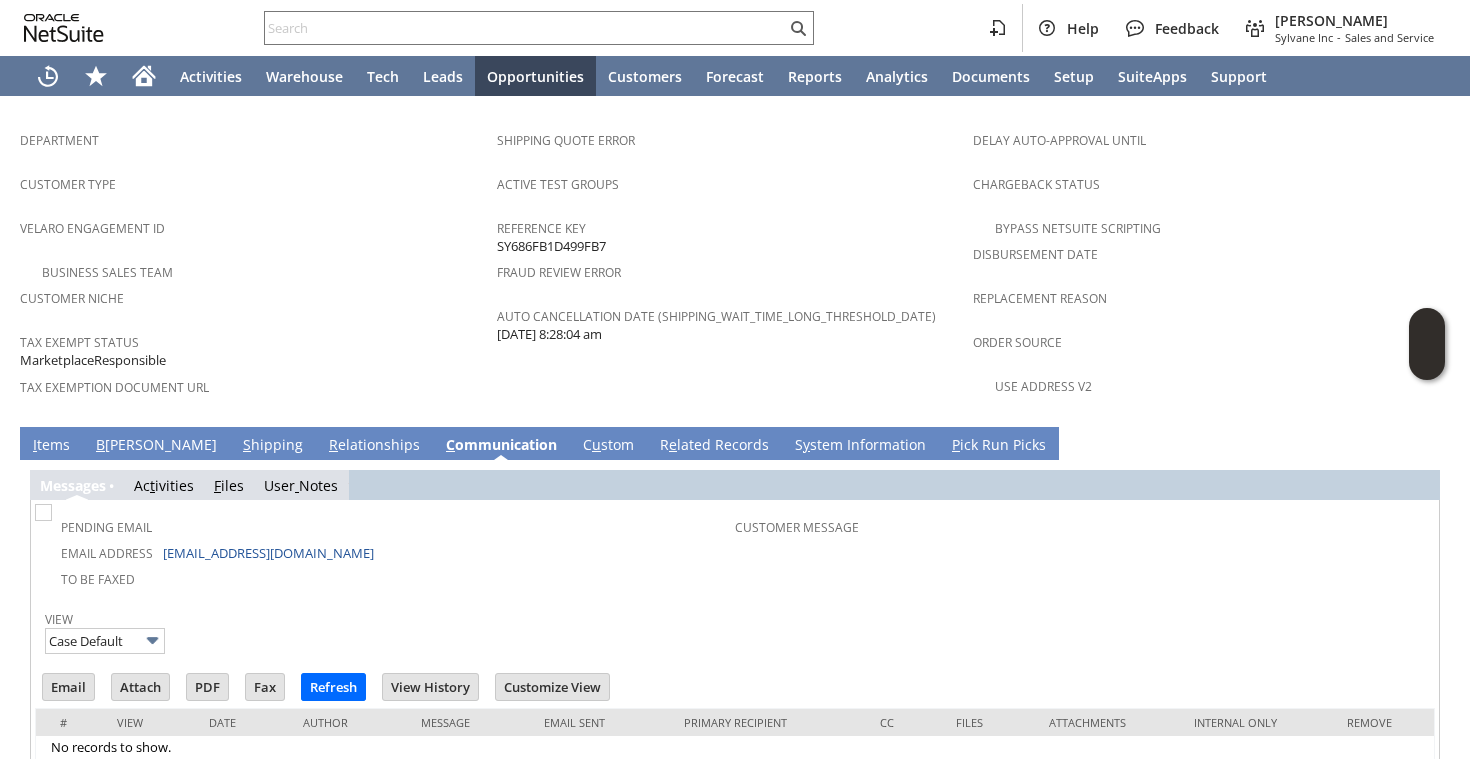 scroll, scrollTop: 0, scrollLeft: 0, axis: both 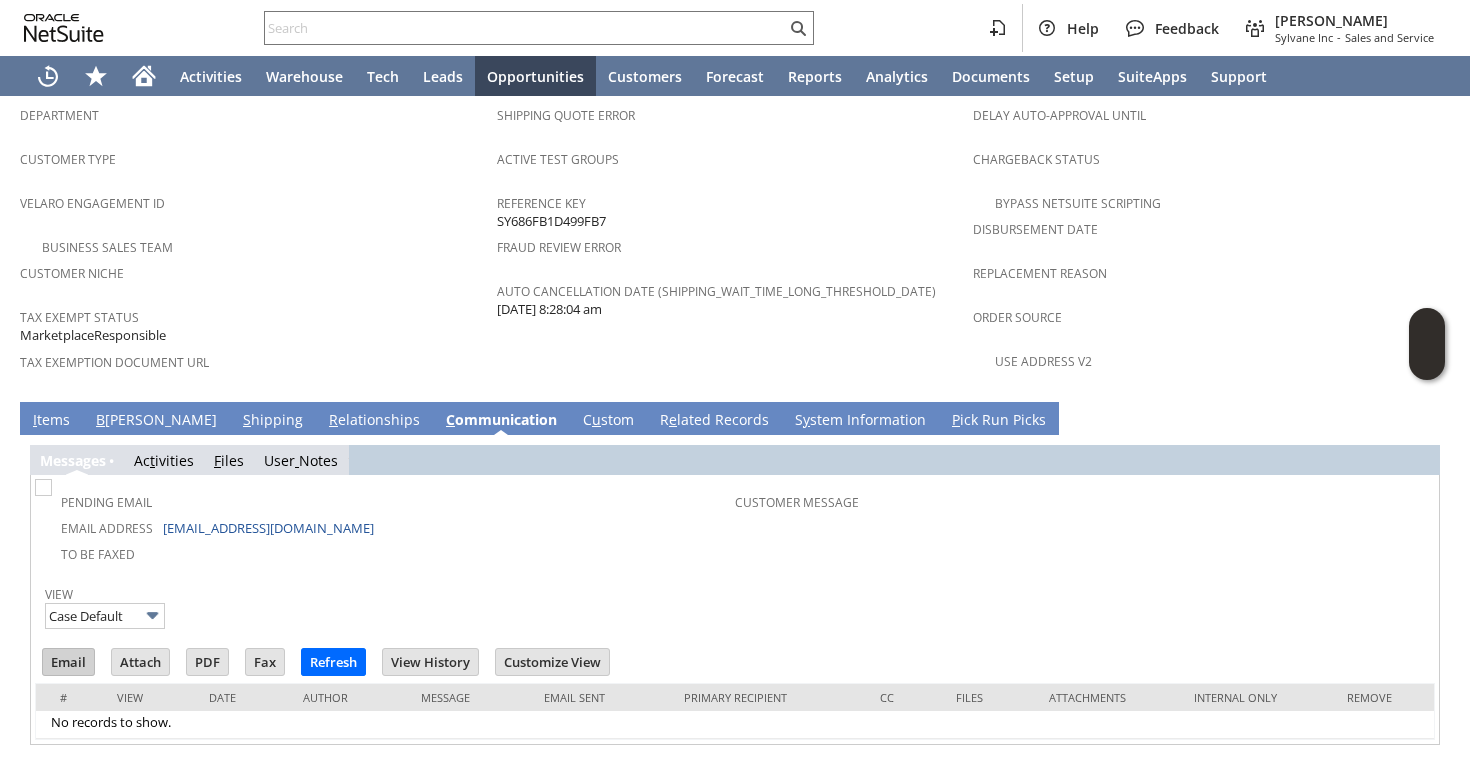click on "Email" at bounding box center [68, 662] 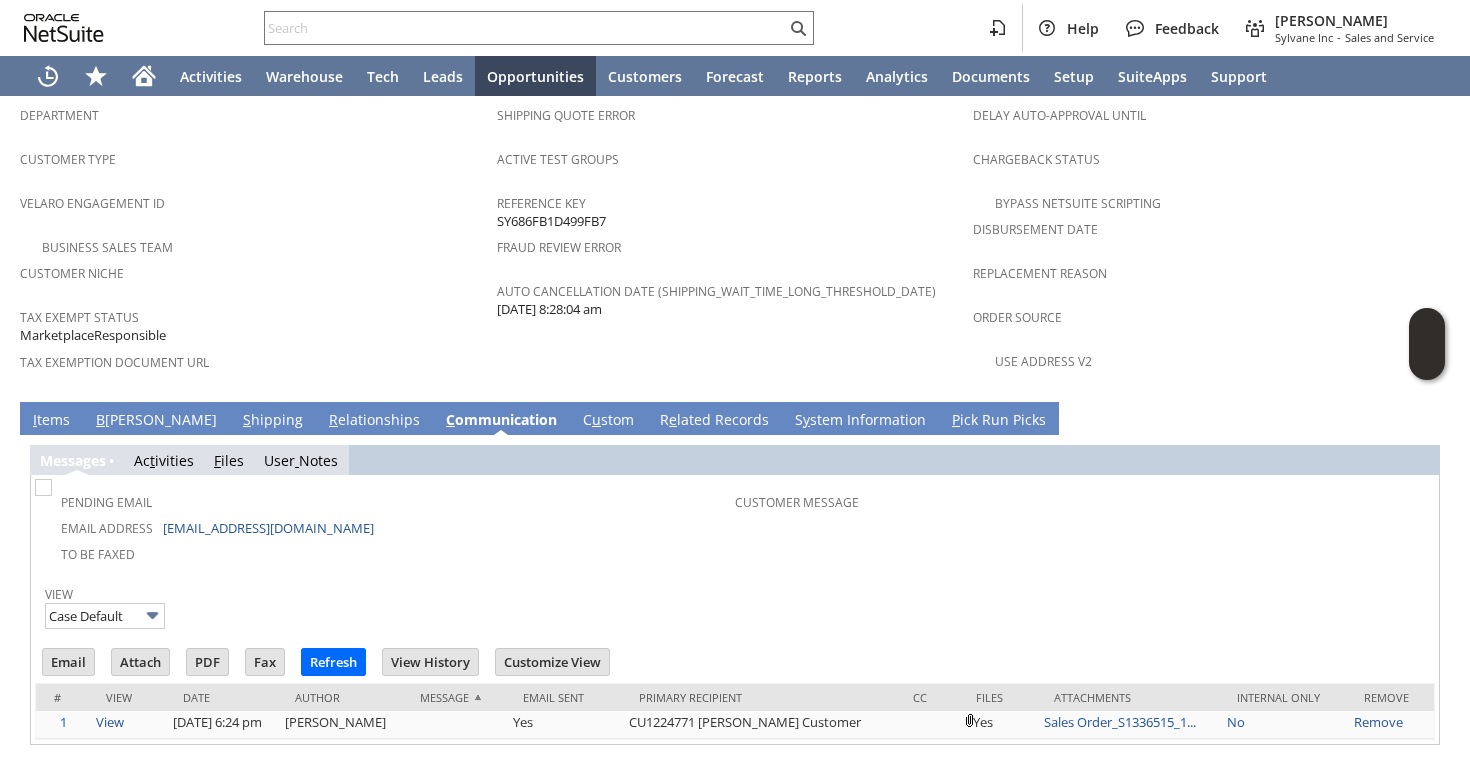 scroll, scrollTop: 0, scrollLeft: 0, axis: both 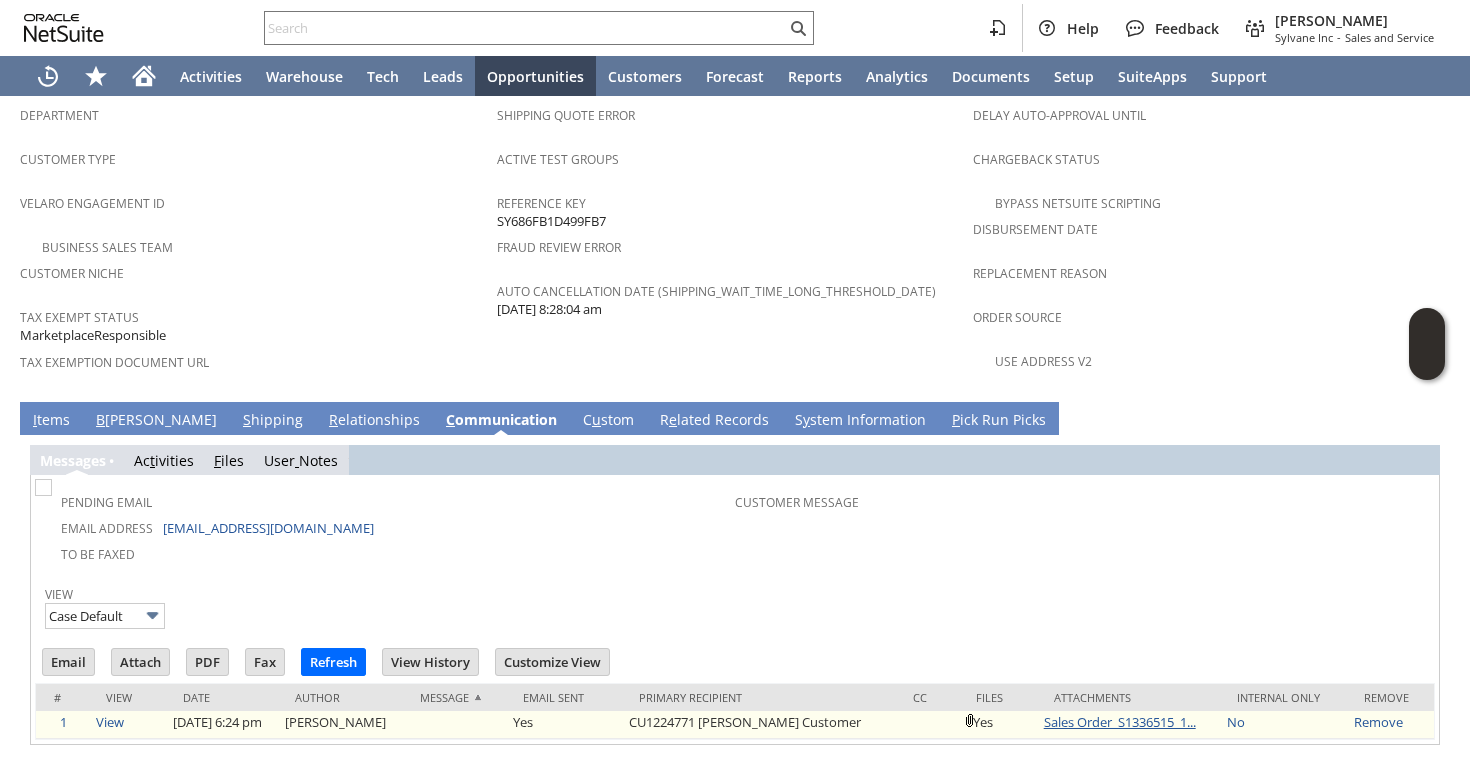 click on "Sales Order_S1336515_1..." at bounding box center [1120, 722] 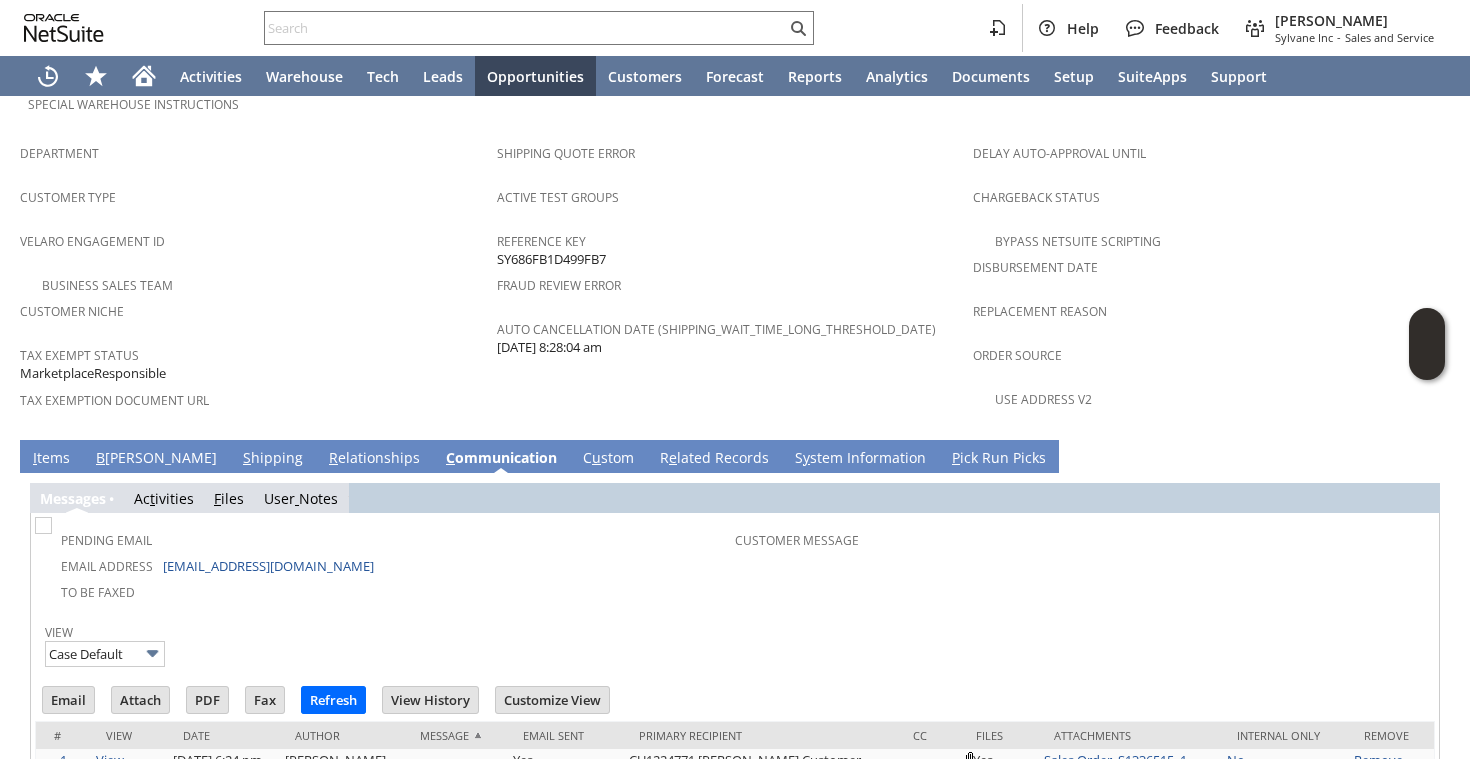 scroll, scrollTop: 1269, scrollLeft: 0, axis: vertical 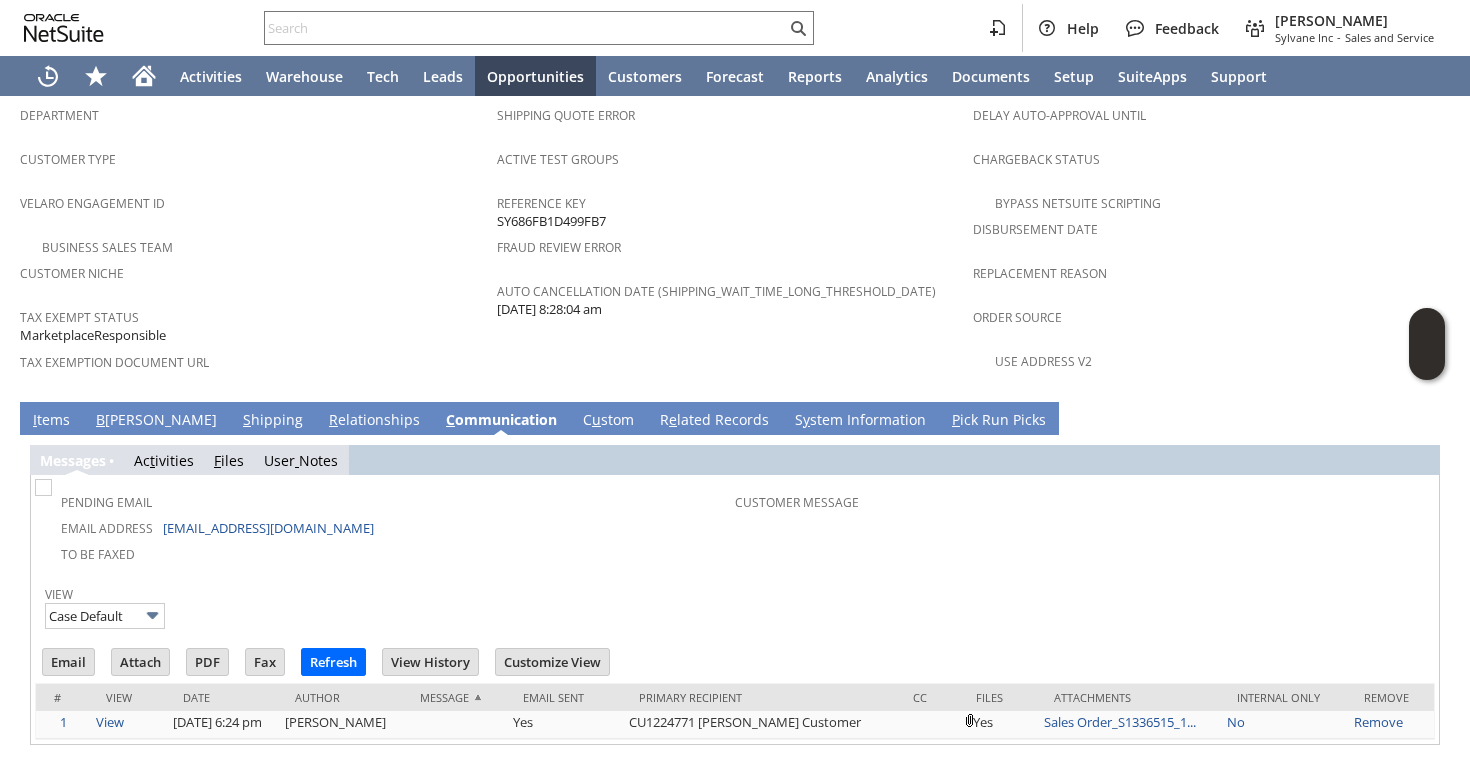 click at bounding box center [735, 575] 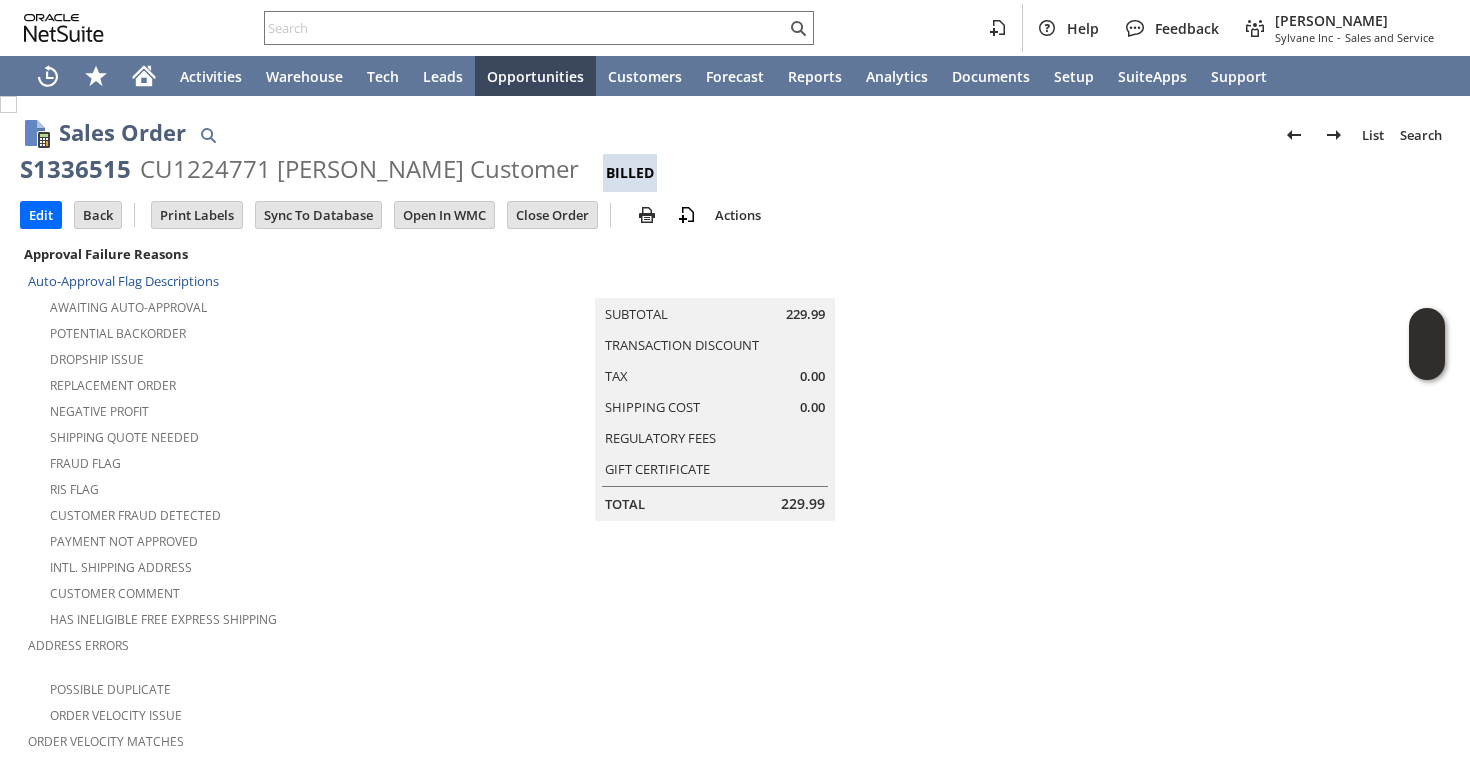 scroll, scrollTop: 1269, scrollLeft: 0, axis: vertical 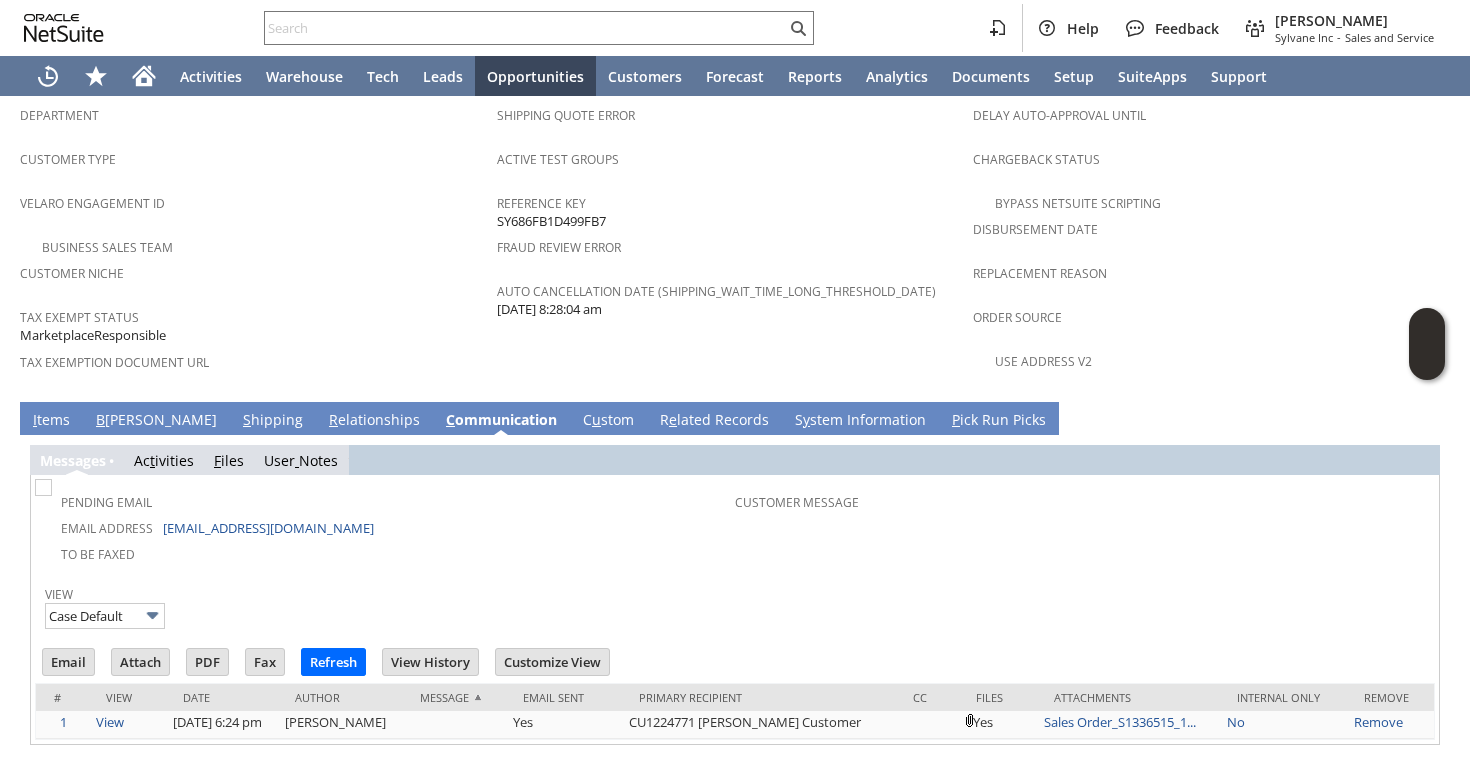 click on "I tems" at bounding box center [51, 421] 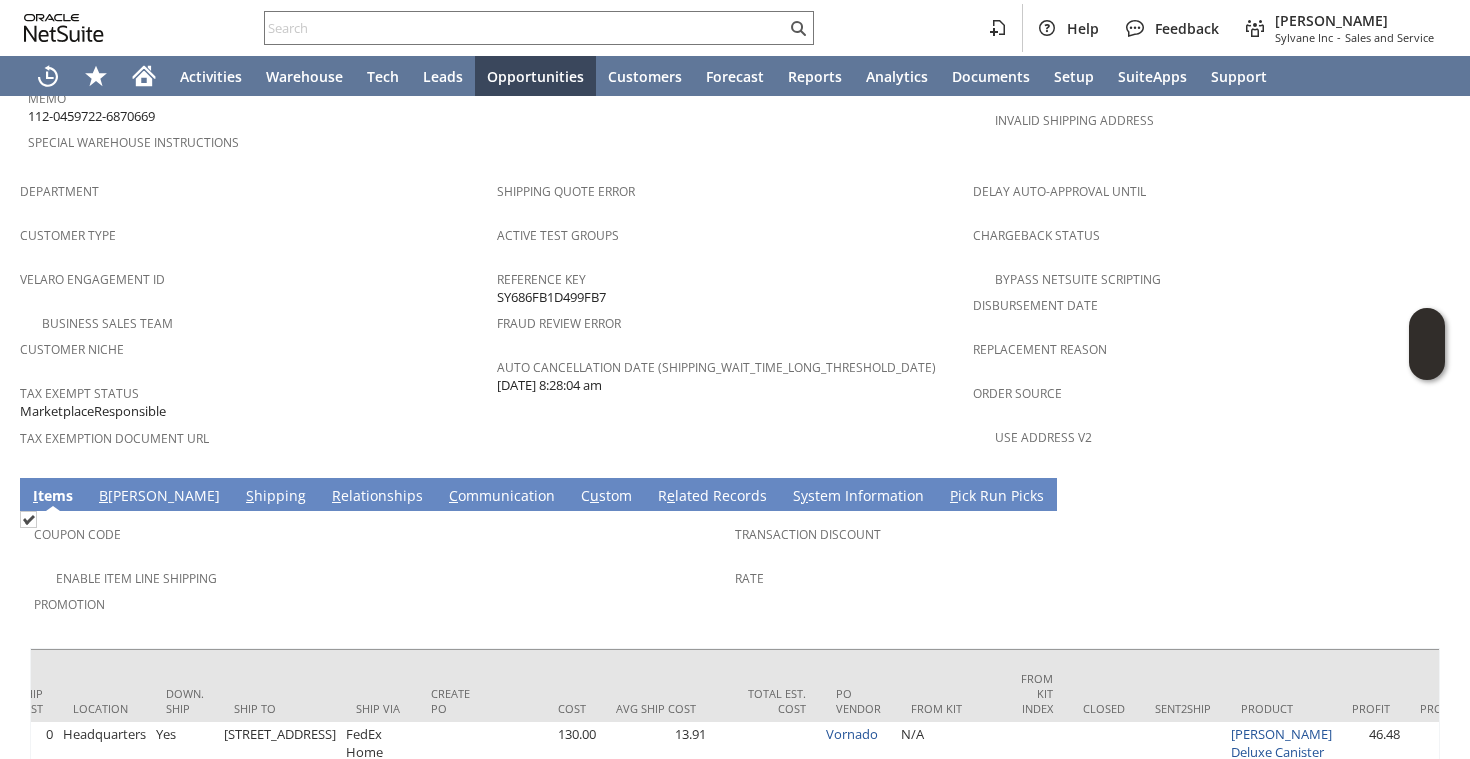 scroll, scrollTop: 1287, scrollLeft: 0, axis: vertical 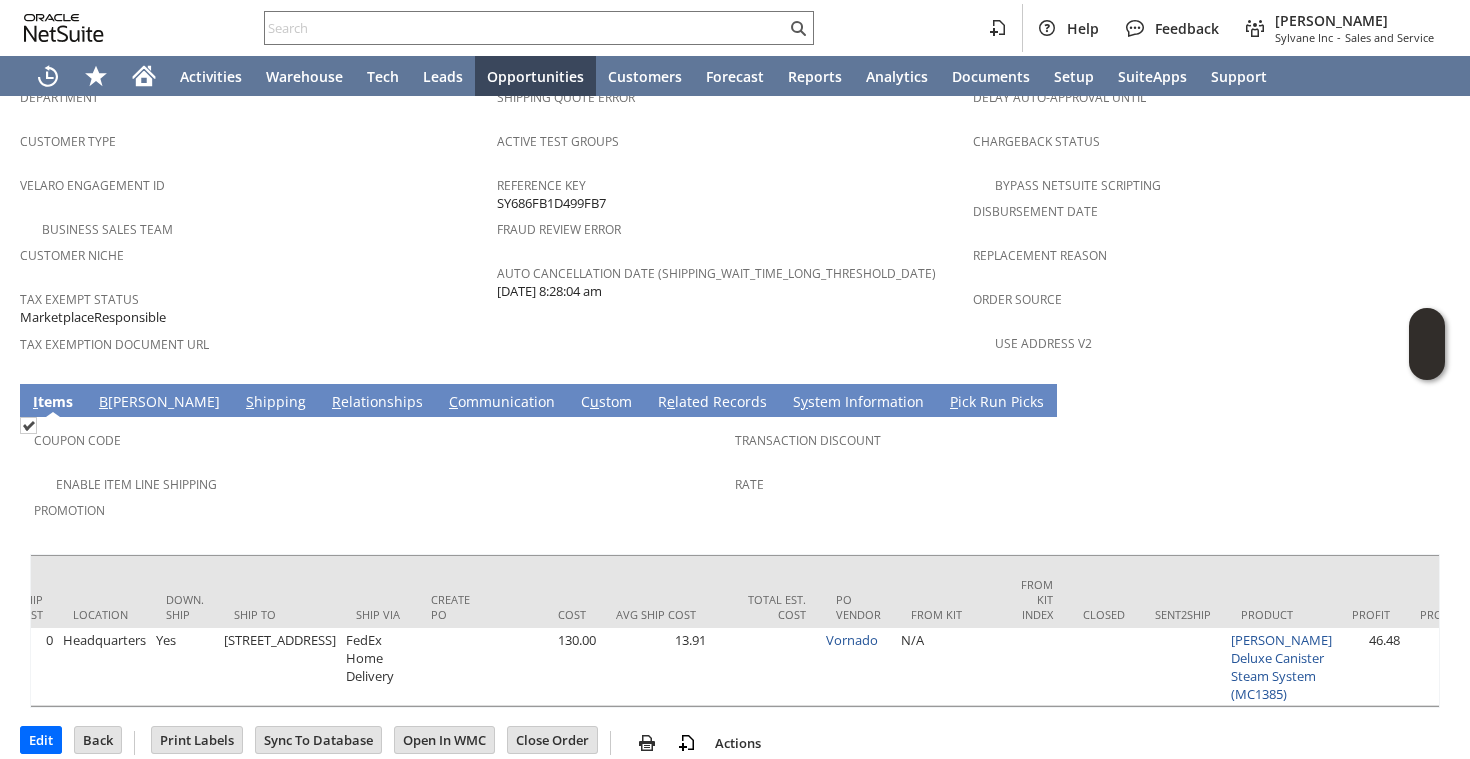 click on "S hipping" at bounding box center (276, 403) 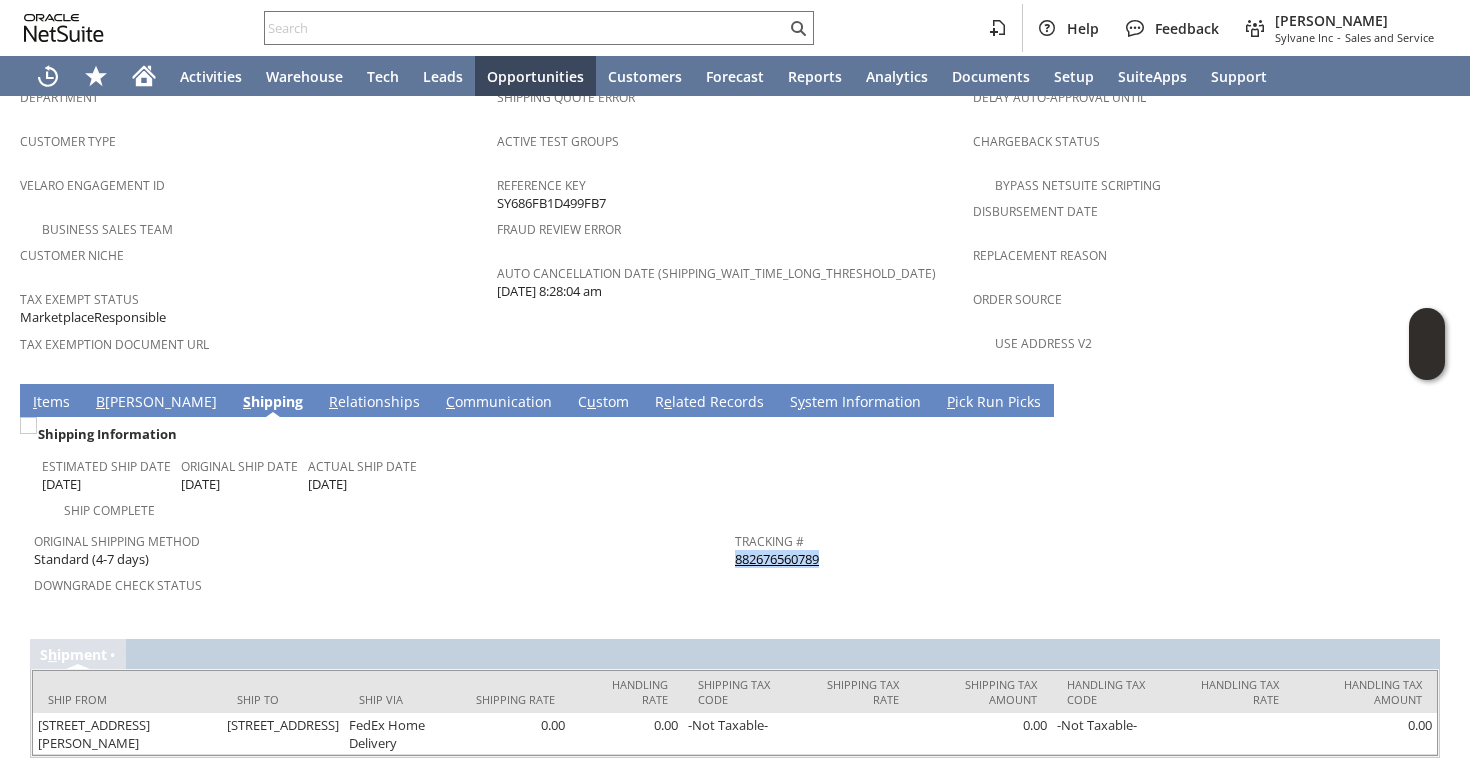 drag, startPoint x: 829, startPoint y: 499, endPoint x: 737, endPoint y: 510, distance: 92.65527 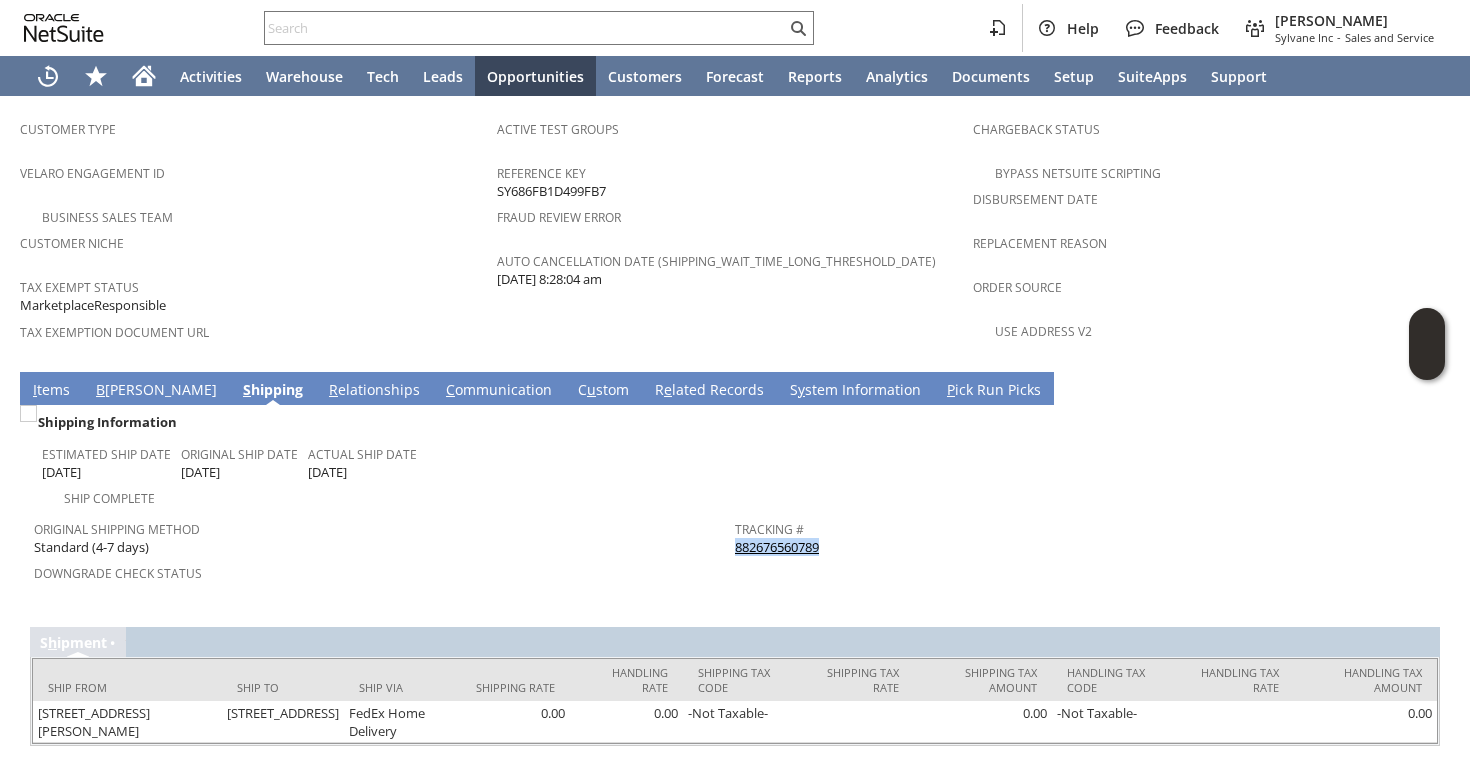 click on "C ommunication" at bounding box center [499, 391] 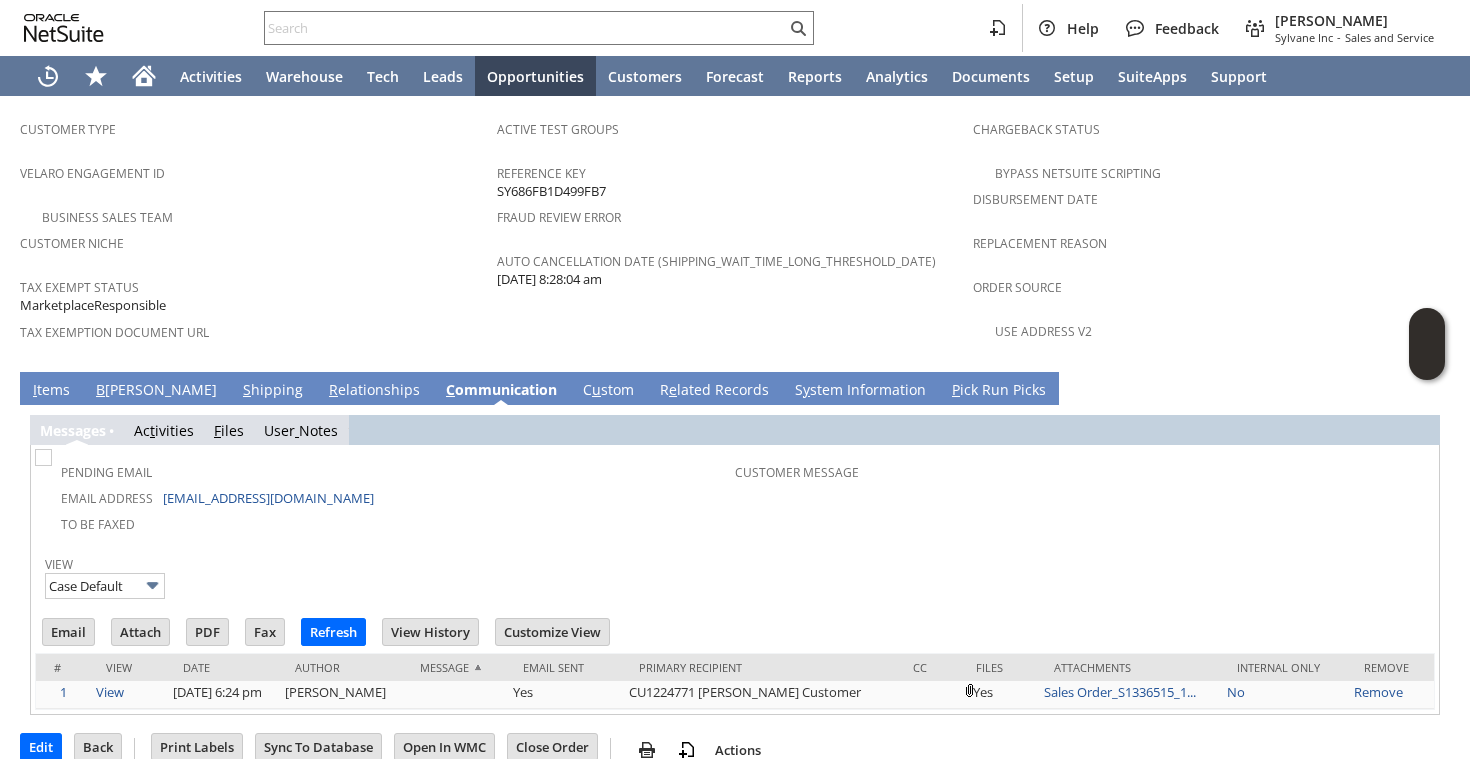 scroll, scrollTop: 1269, scrollLeft: 0, axis: vertical 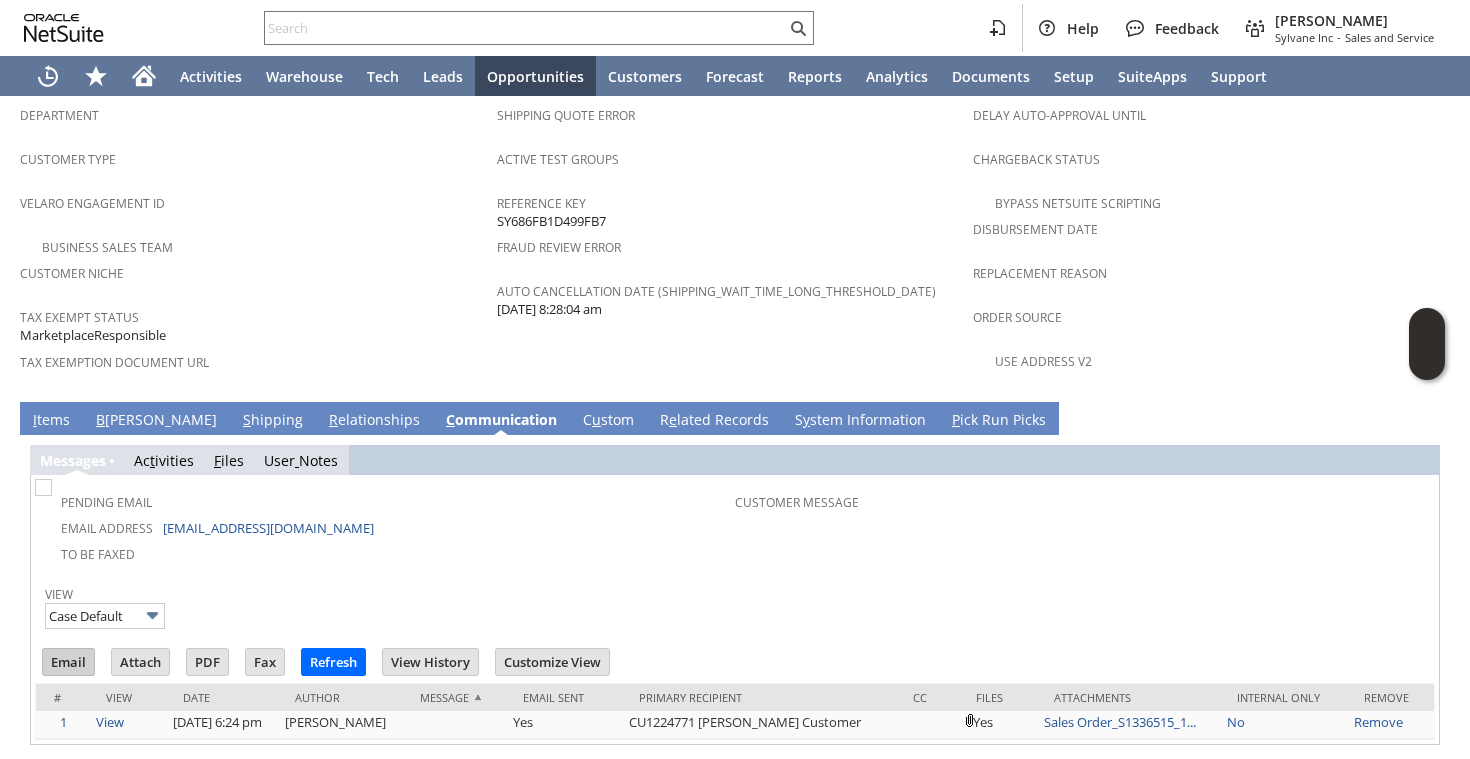 click on "Email" at bounding box center [68, 662] 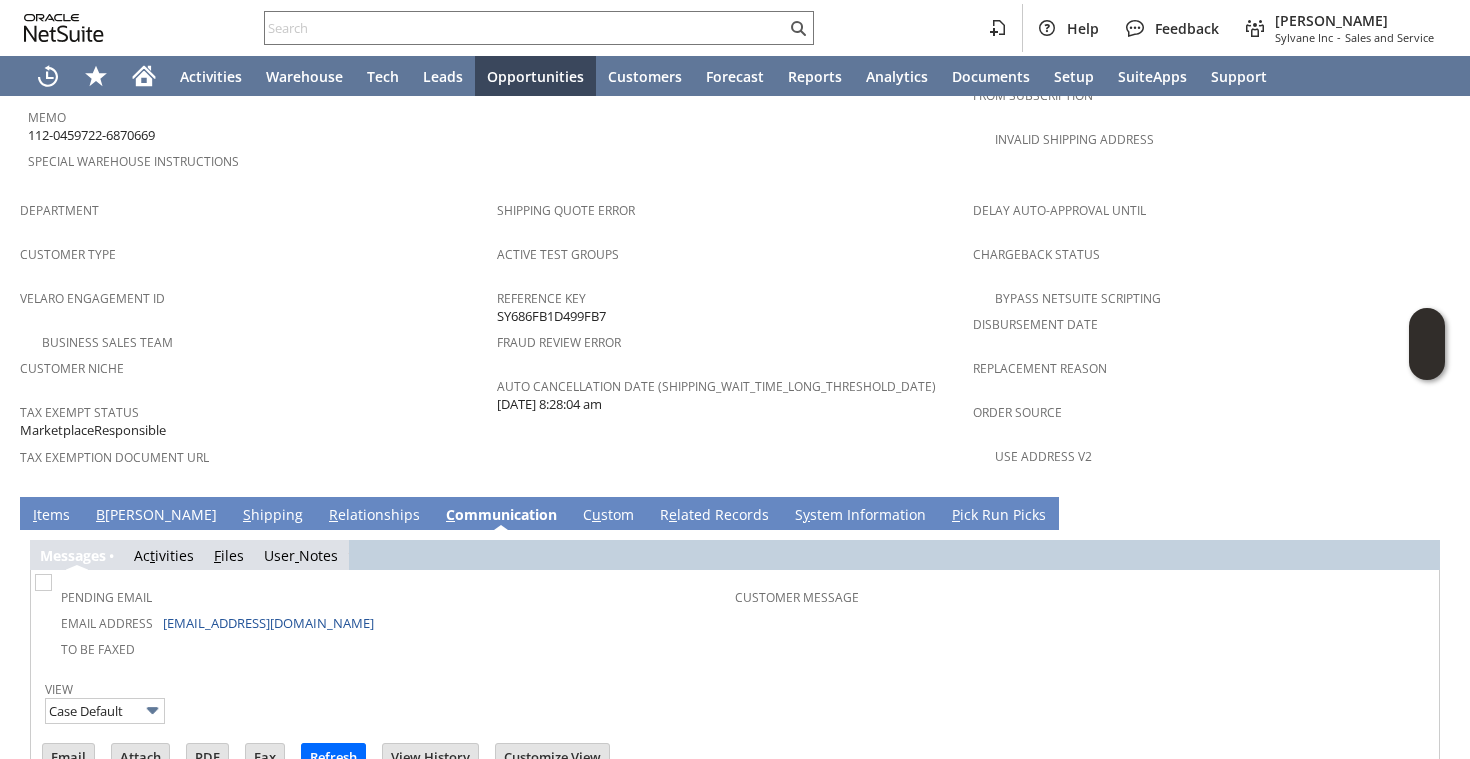 scroll, scrollTop: 1137, scrollLeft: 0, axis: vertical 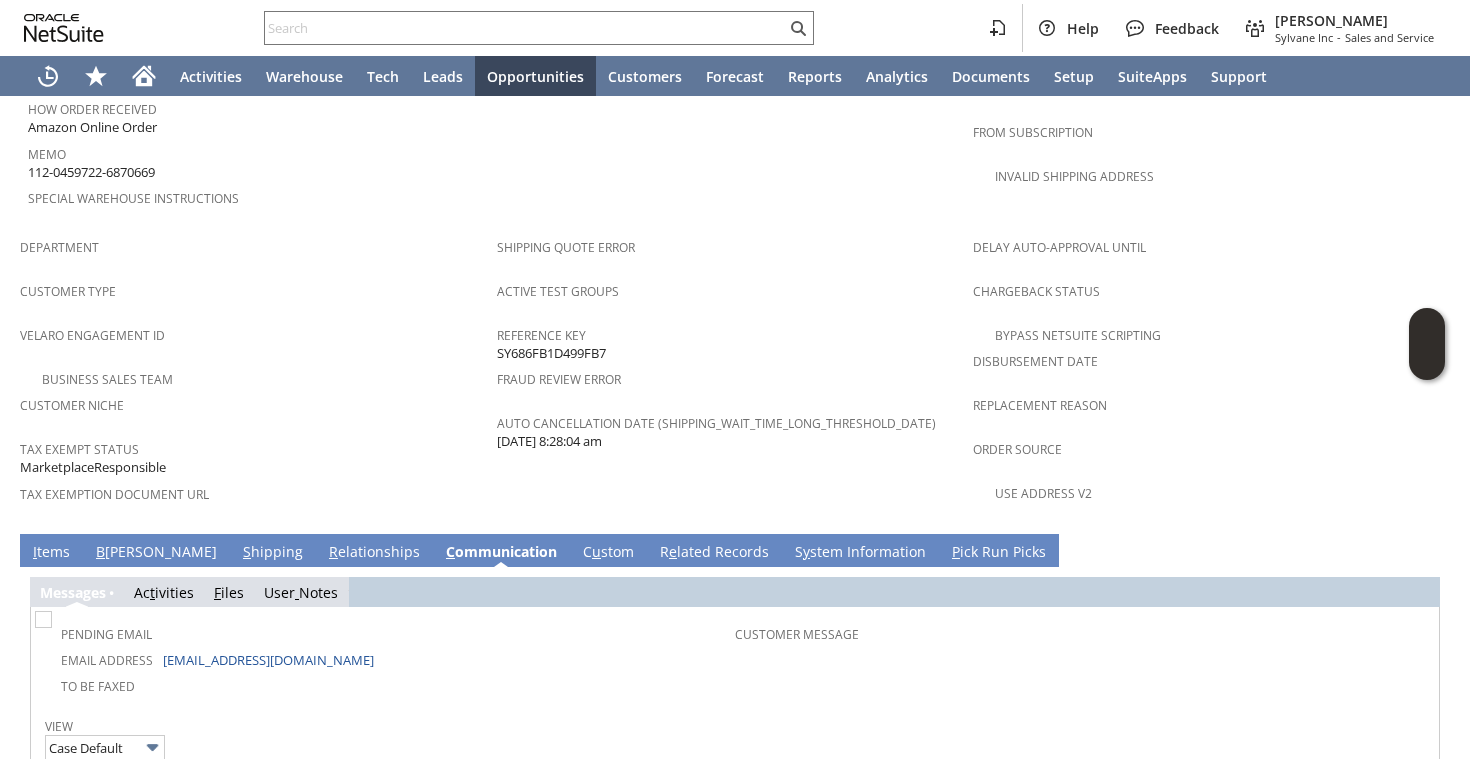 click on "S hipping" at bounding box center [273, 553] 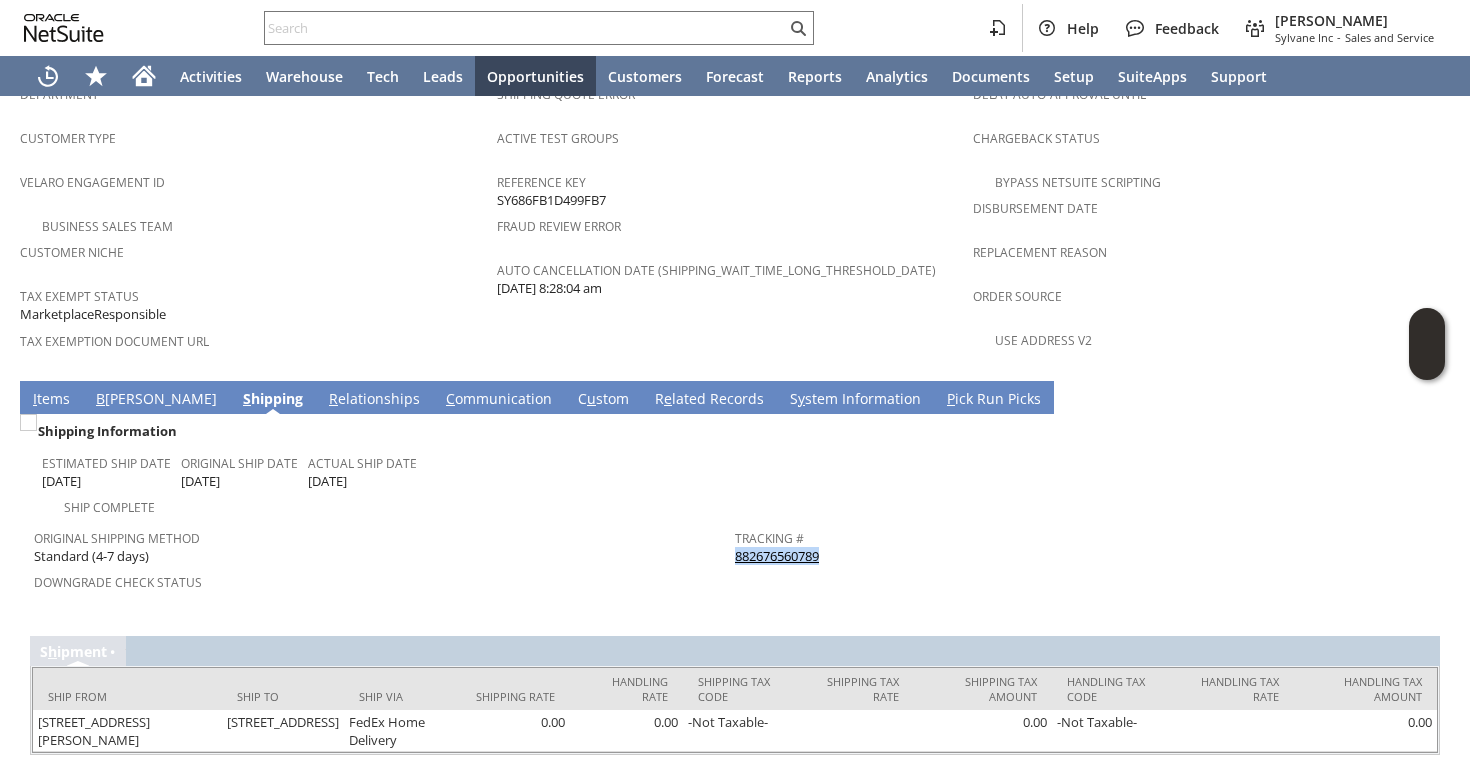scroll, scrollTop: 1299, scrollLeft: 0, axis: vertical 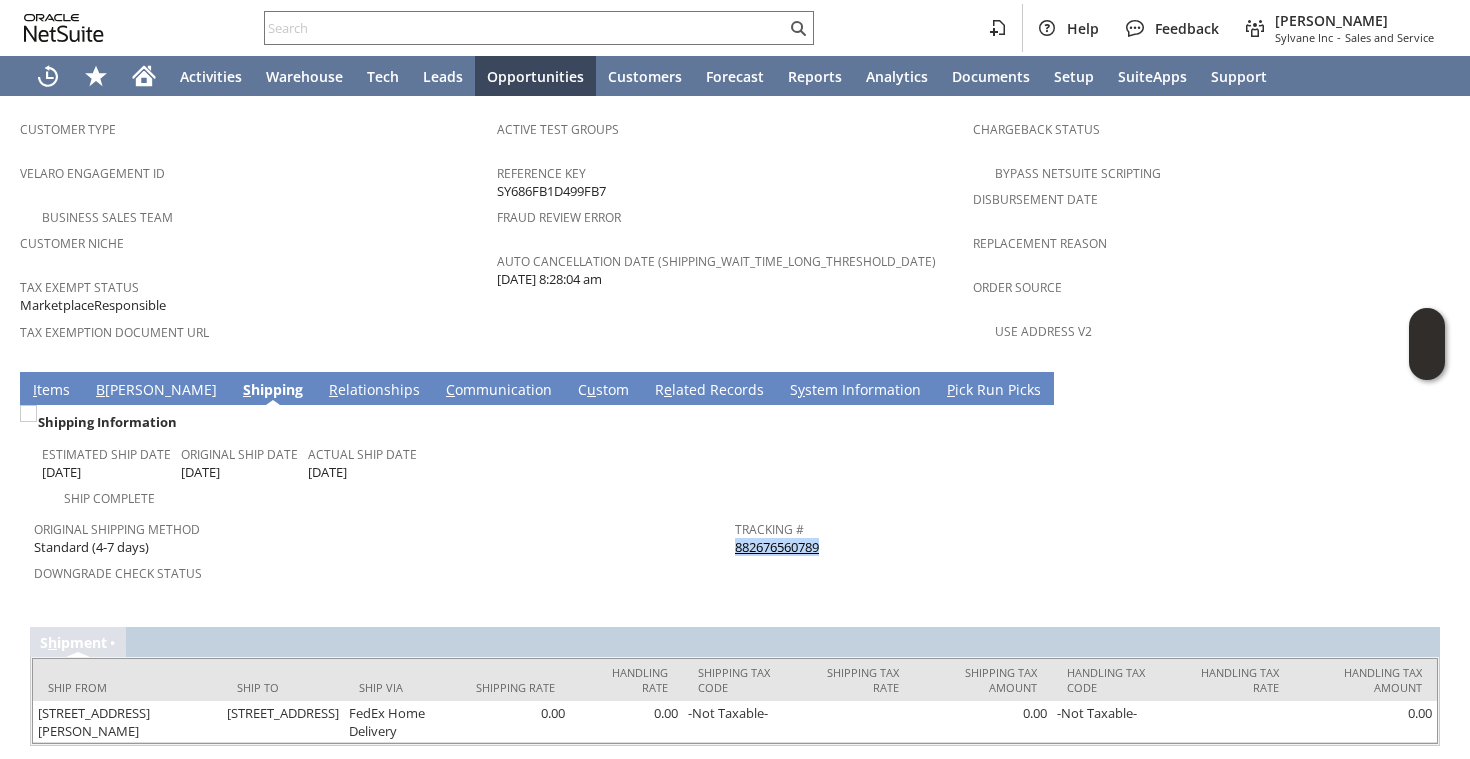 click on "I tems" at bounding box center [51, 391] 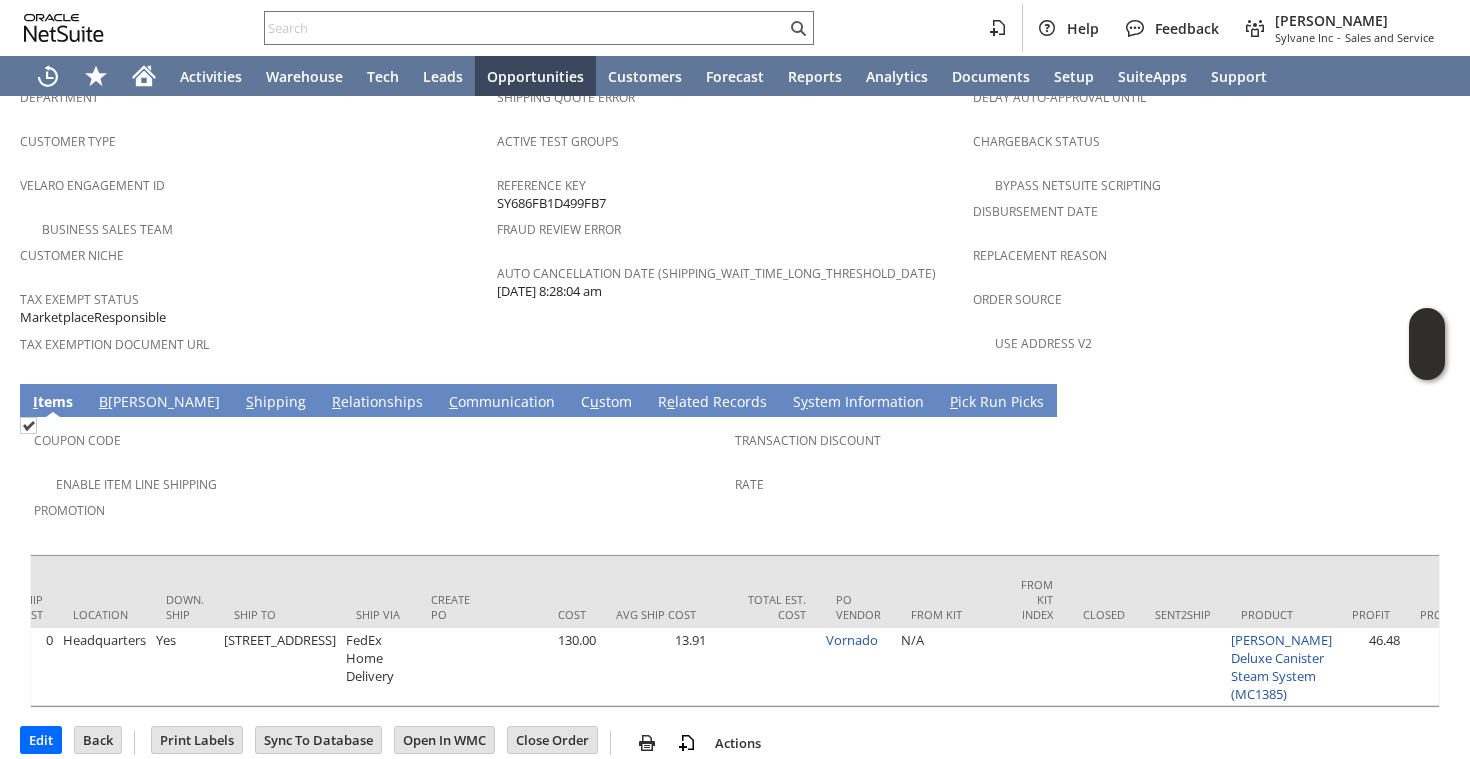 click on "S hipping" at bounding box center [276, 403] 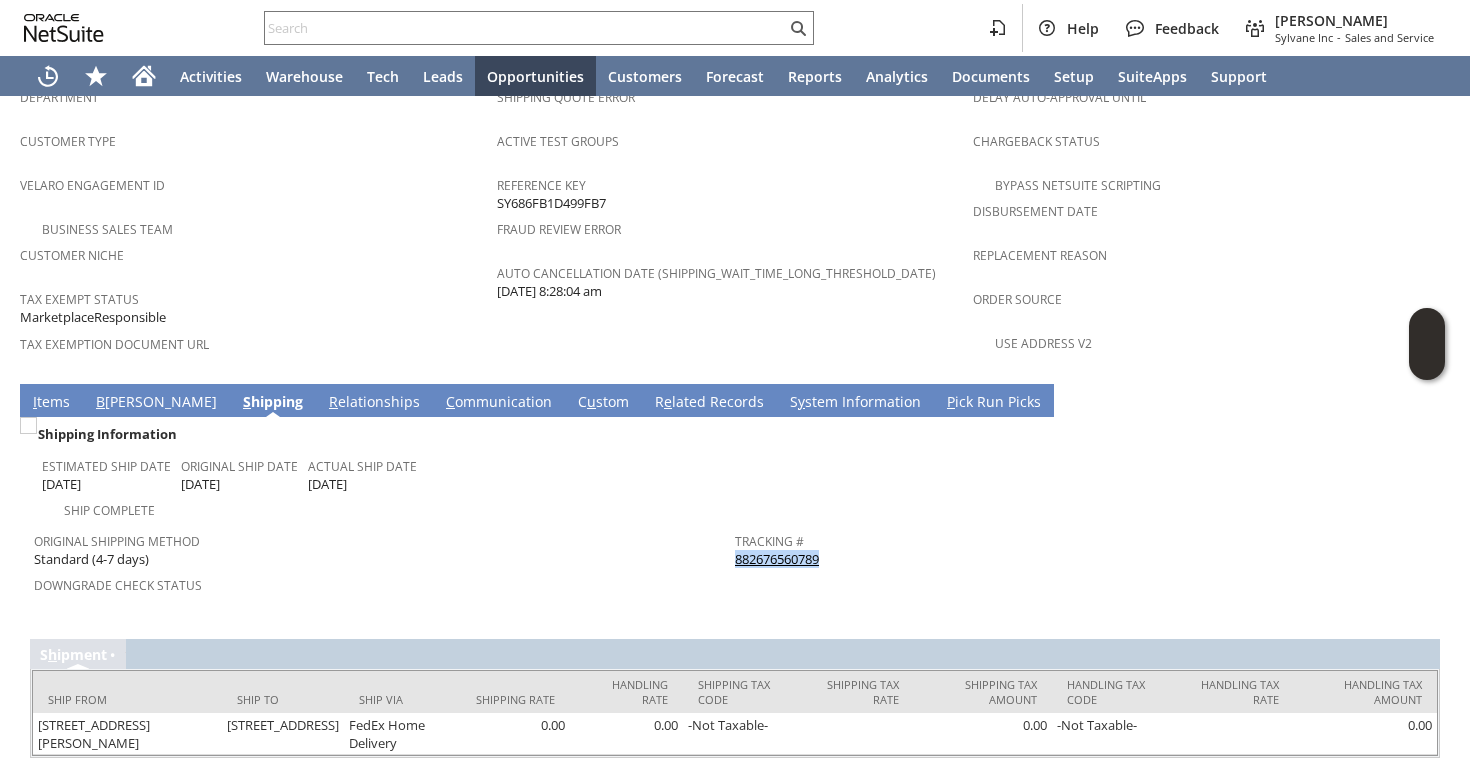 click on "C ommunication" at bounding box center (499, 403) 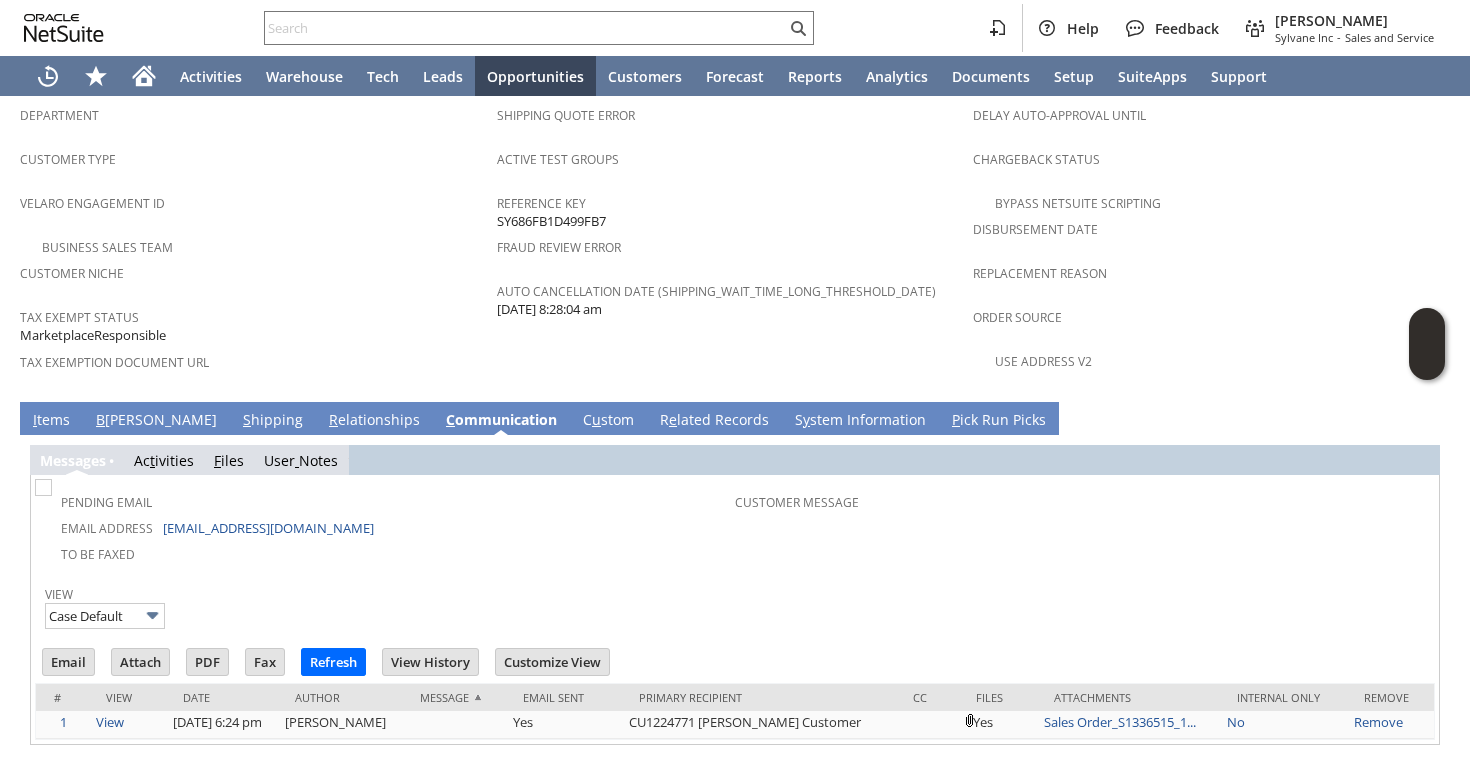scroll, scrollTop: 0, scrollLeft: 0, axis: both 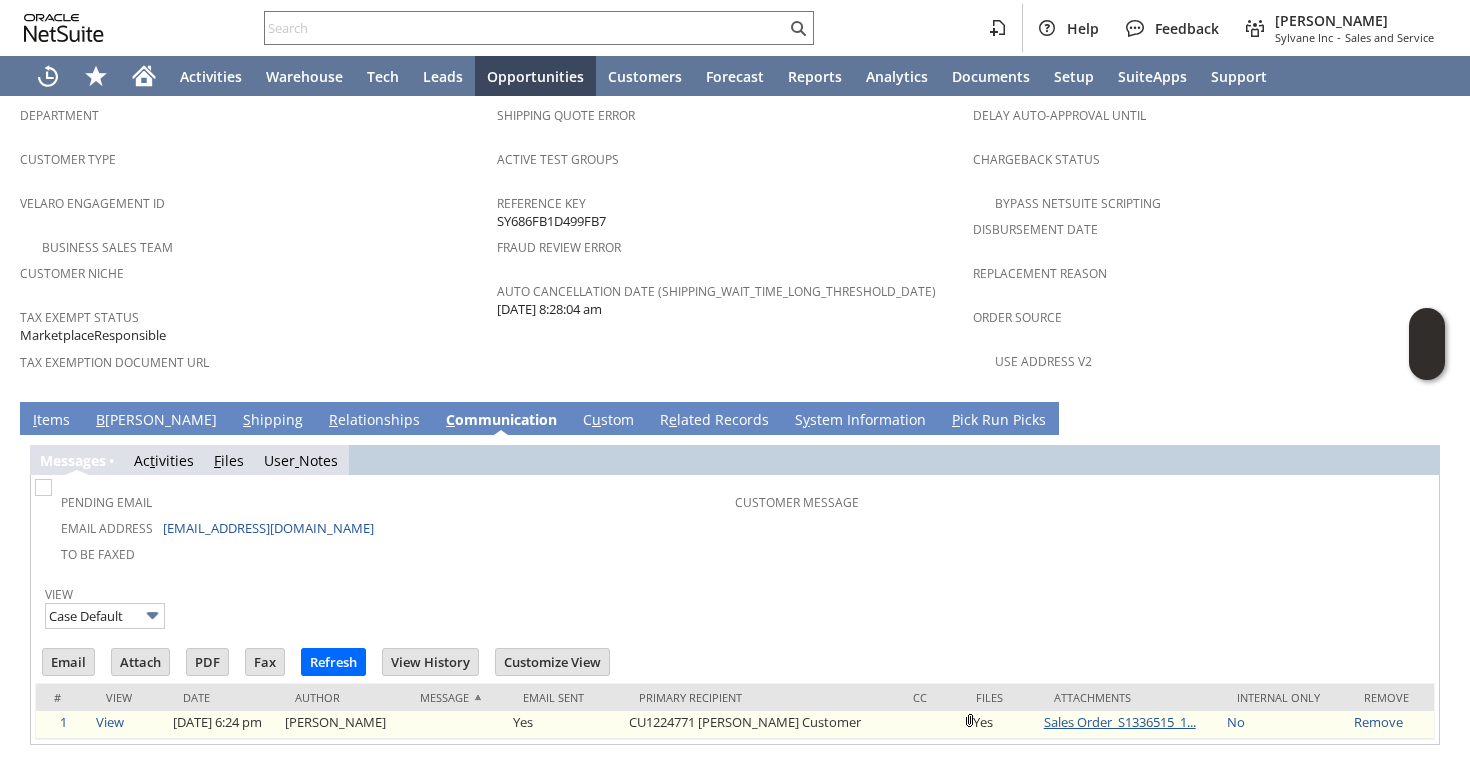 click on "Sales Order_S1336515_1..." at bounding box center (1120, 722) 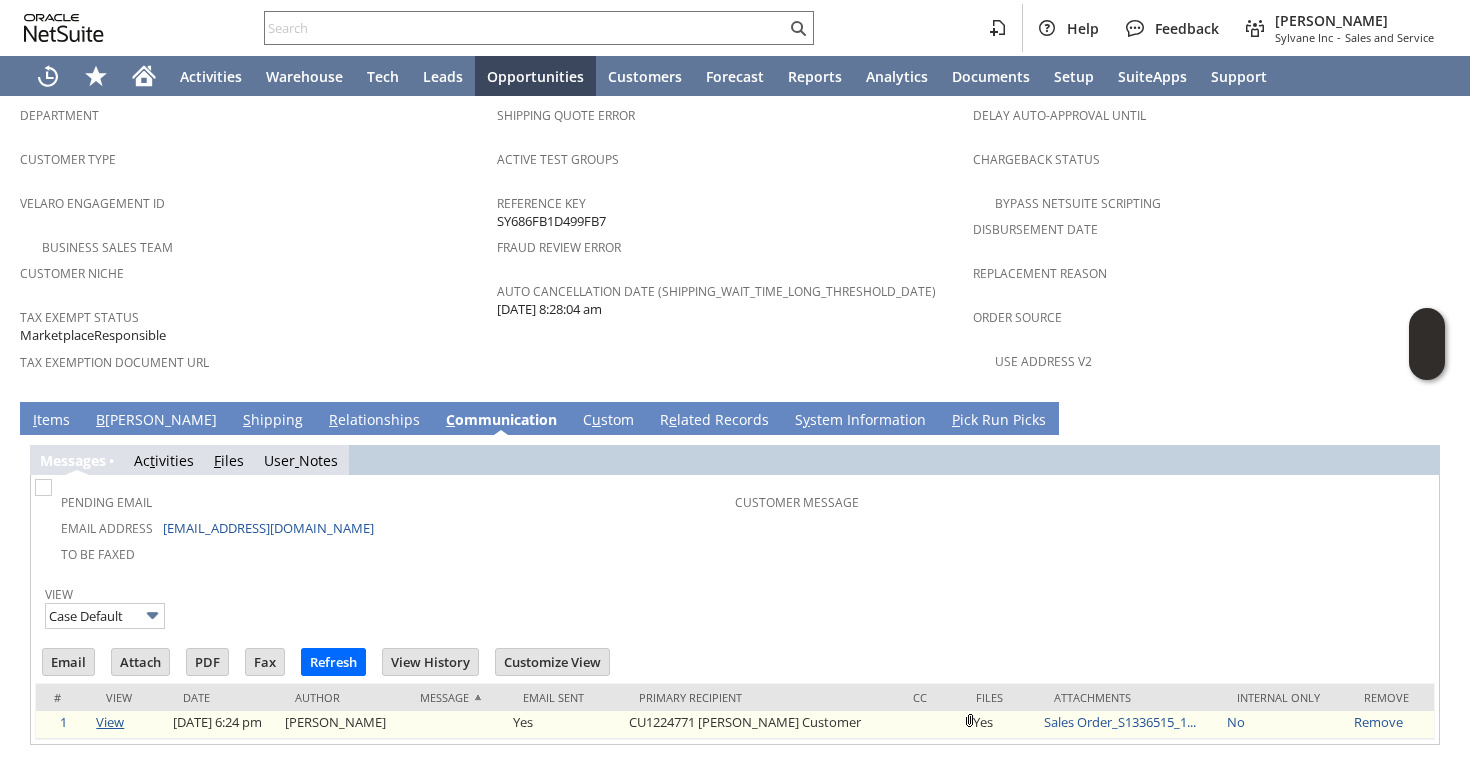 click on "View" at bounding box center [110, 722] 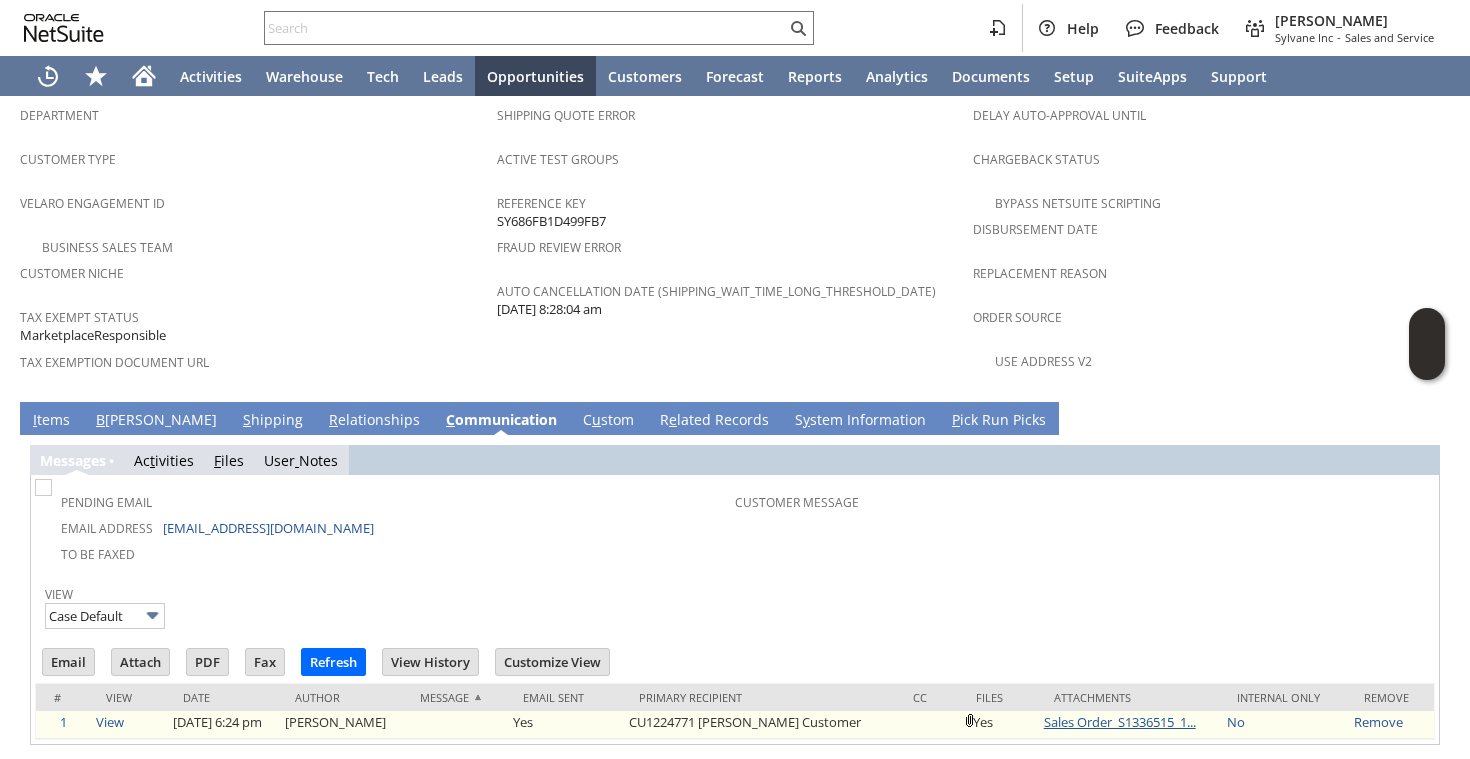click on "Sales Order_S1336515_1..." at bounding box center [1120, 722] 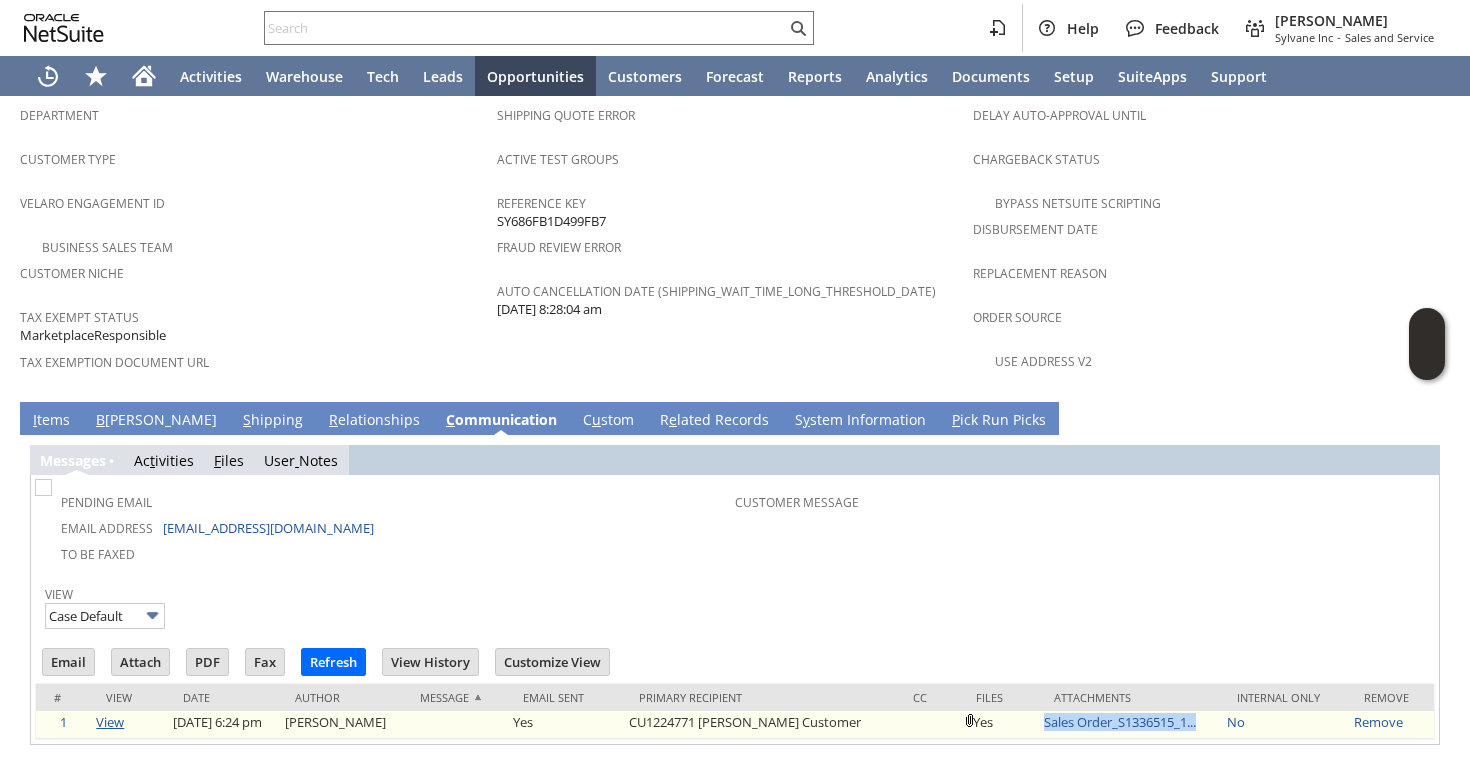 click on "View" at bounding box center [110, 722] 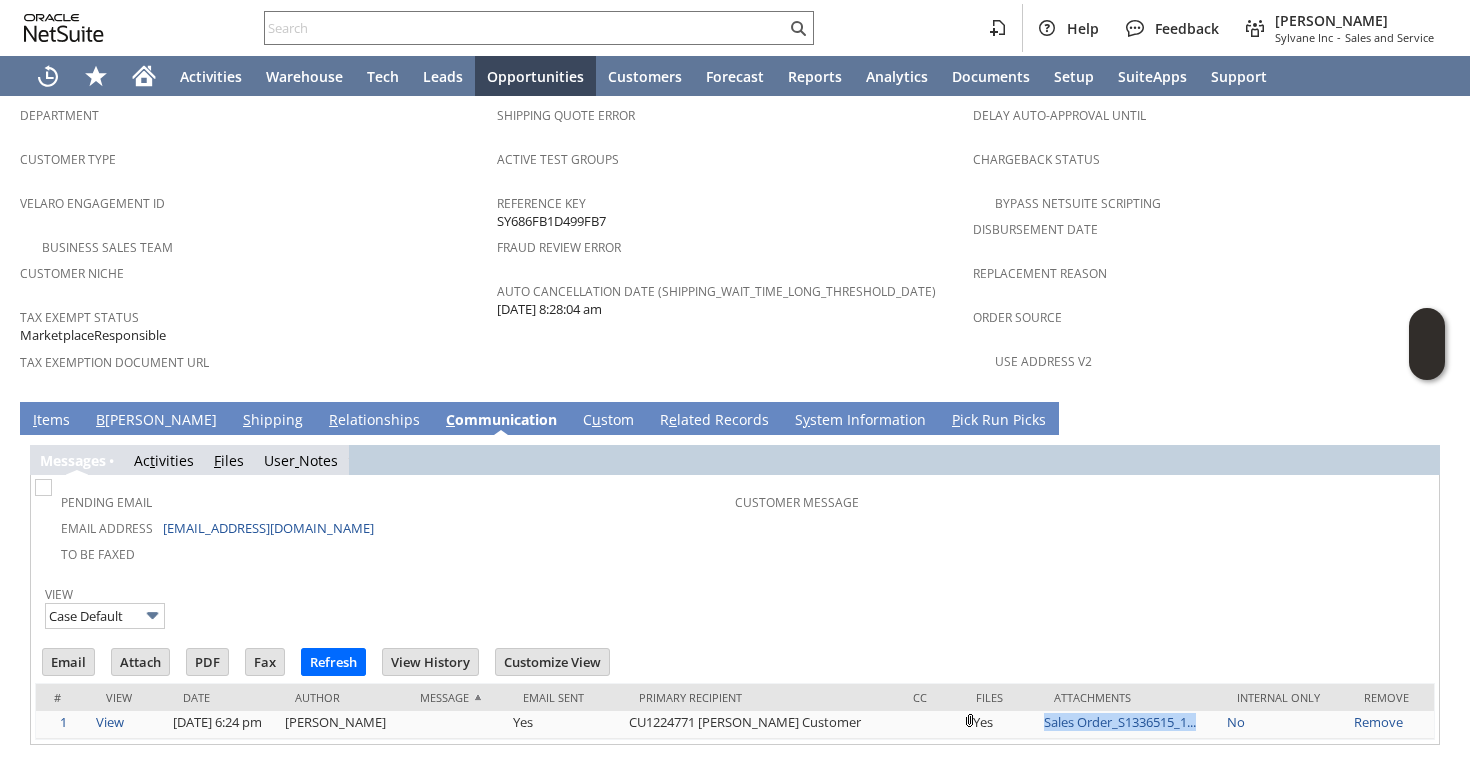 click on "To Be Faxed" at bounding box center [387, 553] 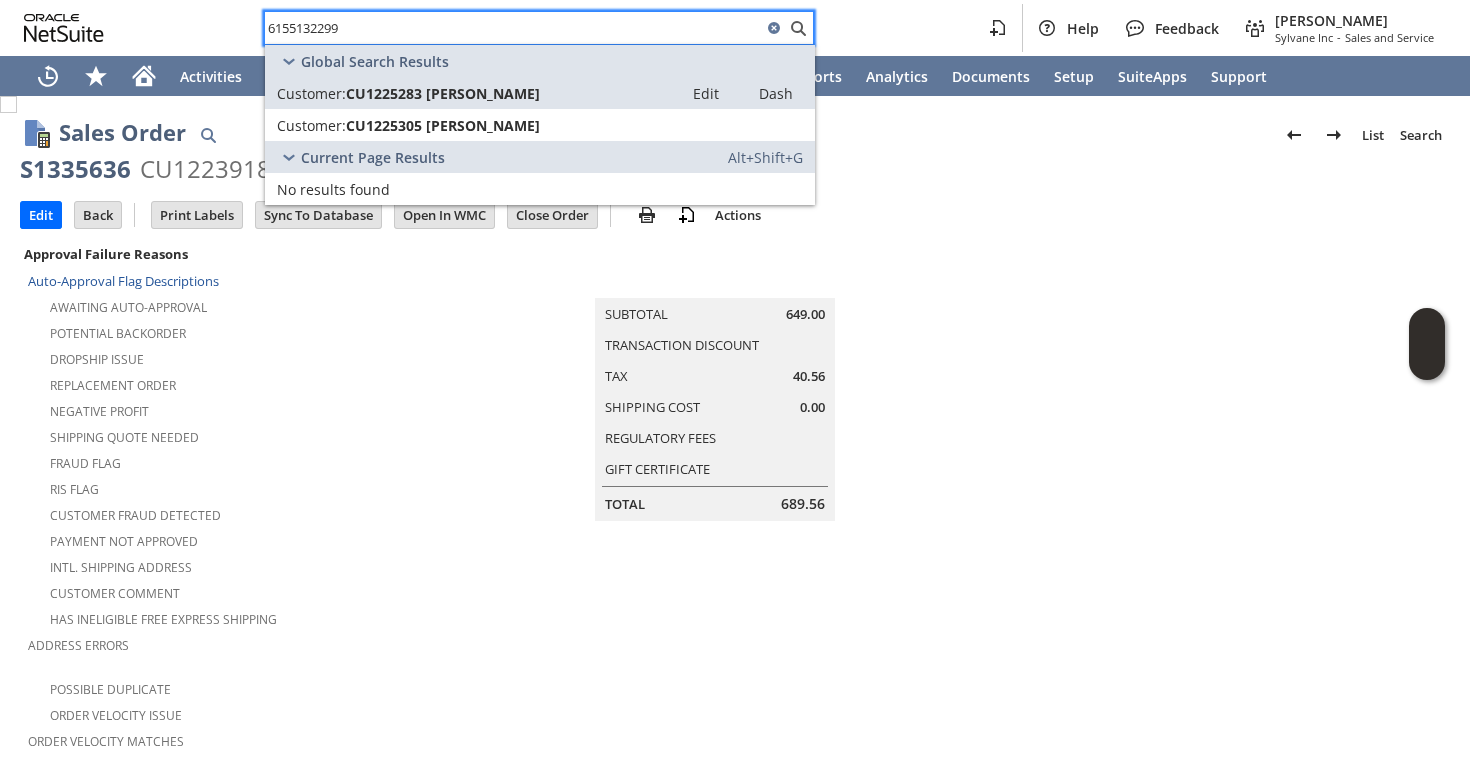 scroll, scrollTop: 0, scrollLeft: 0, axis: both 